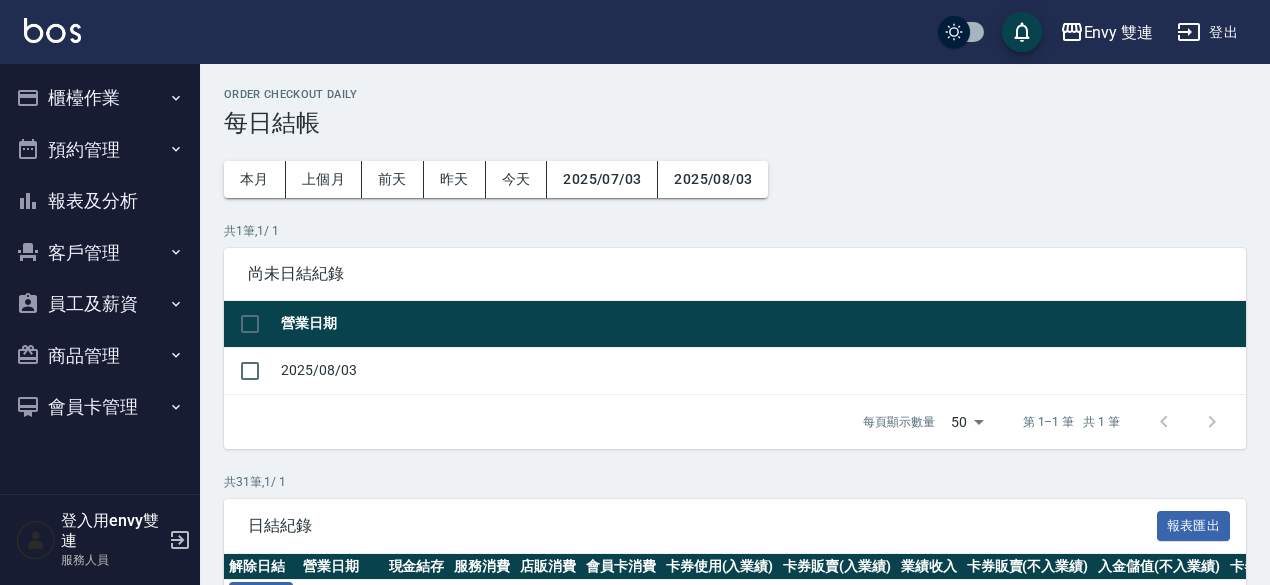 scroll, scrollTop: 0, scrollLeft: 0, axis: both 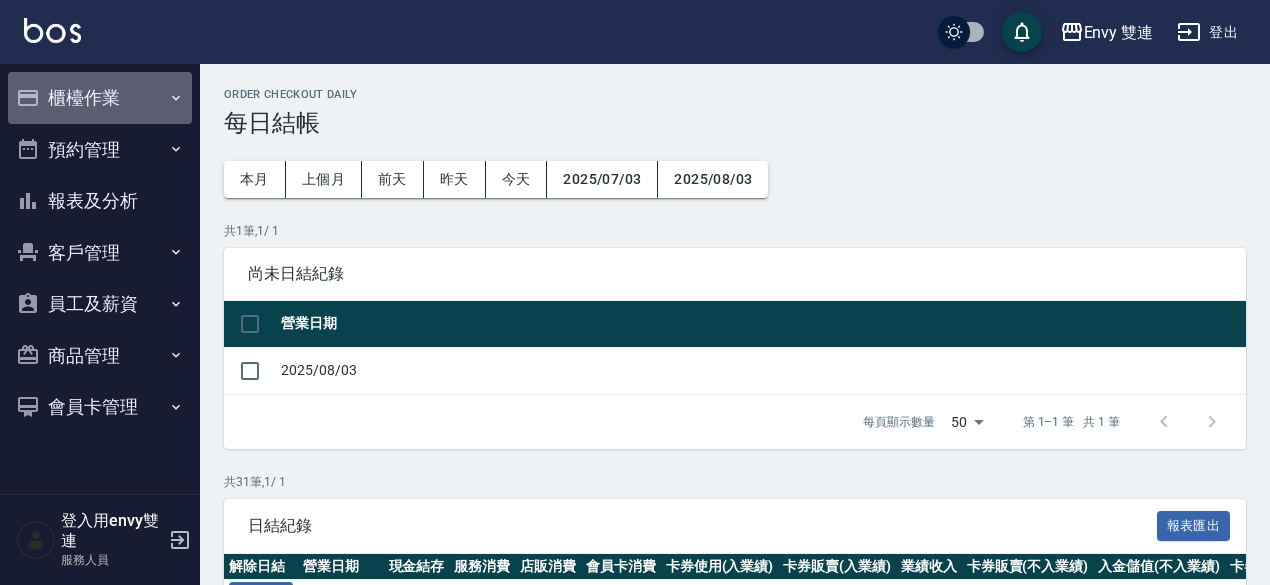 click on "櫃檯作業" at bounding box center (100, 98) 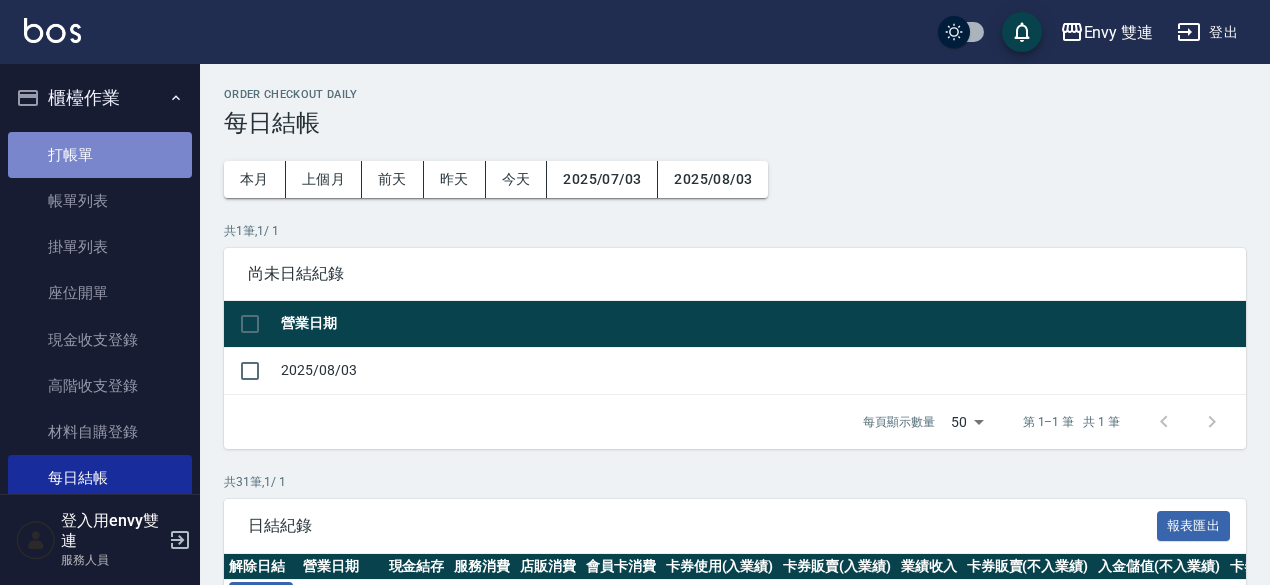 click on "打帳單" at bounding box center (100, 155) 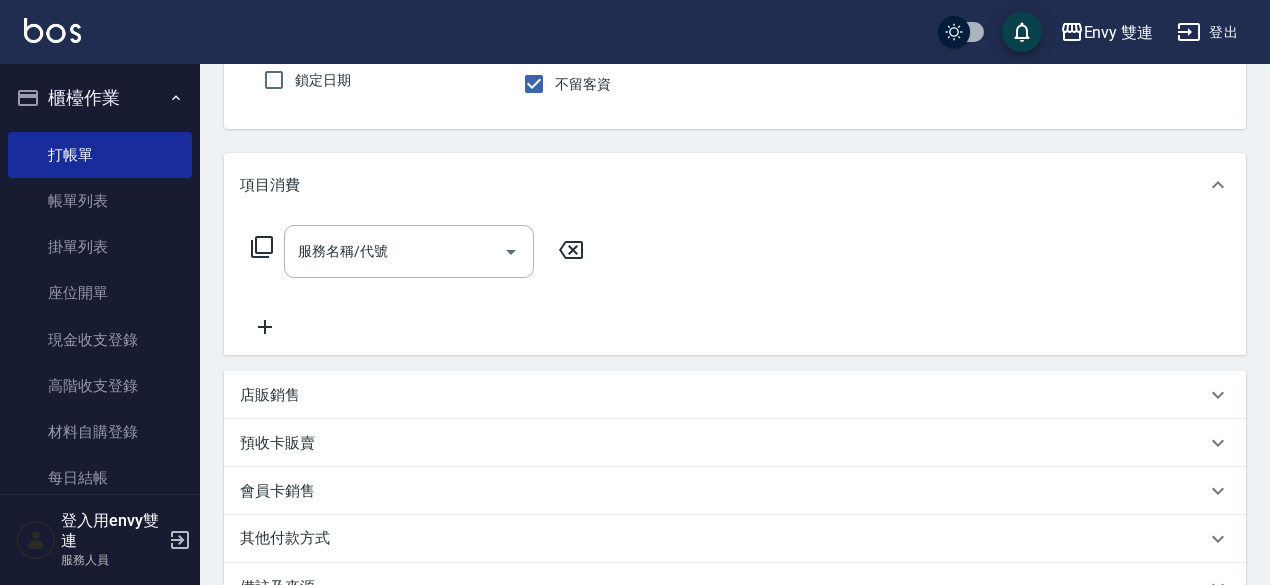 scroll, scrollTop: 176, scrollLeft: 0, axis: vertical 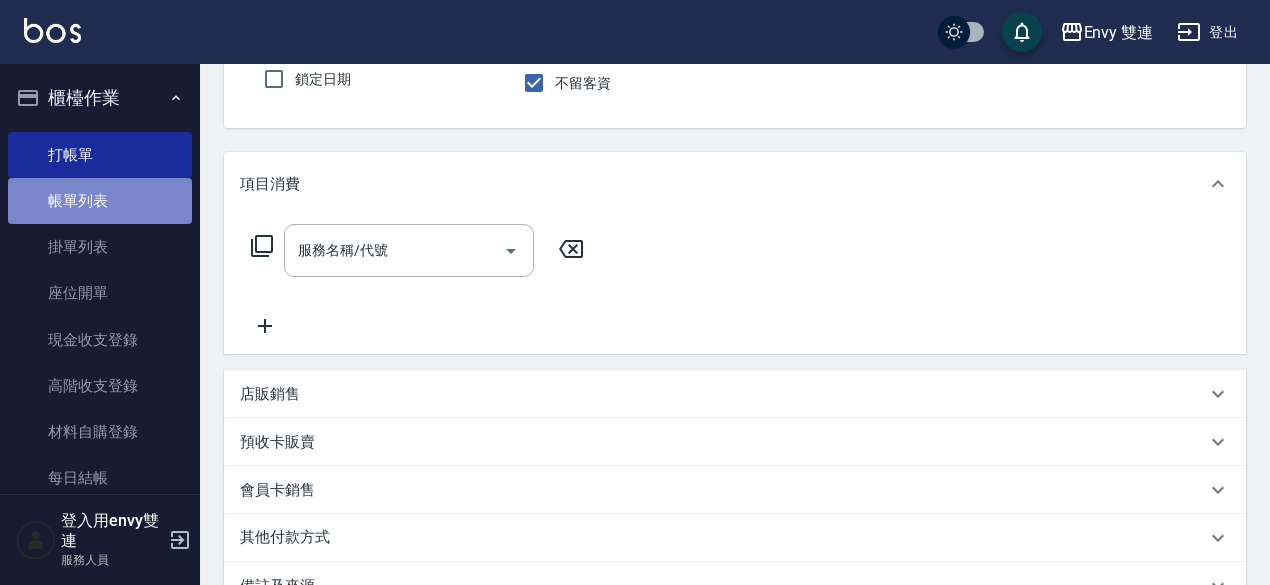 click on "帳單列表" at bounding box center [100, 201] 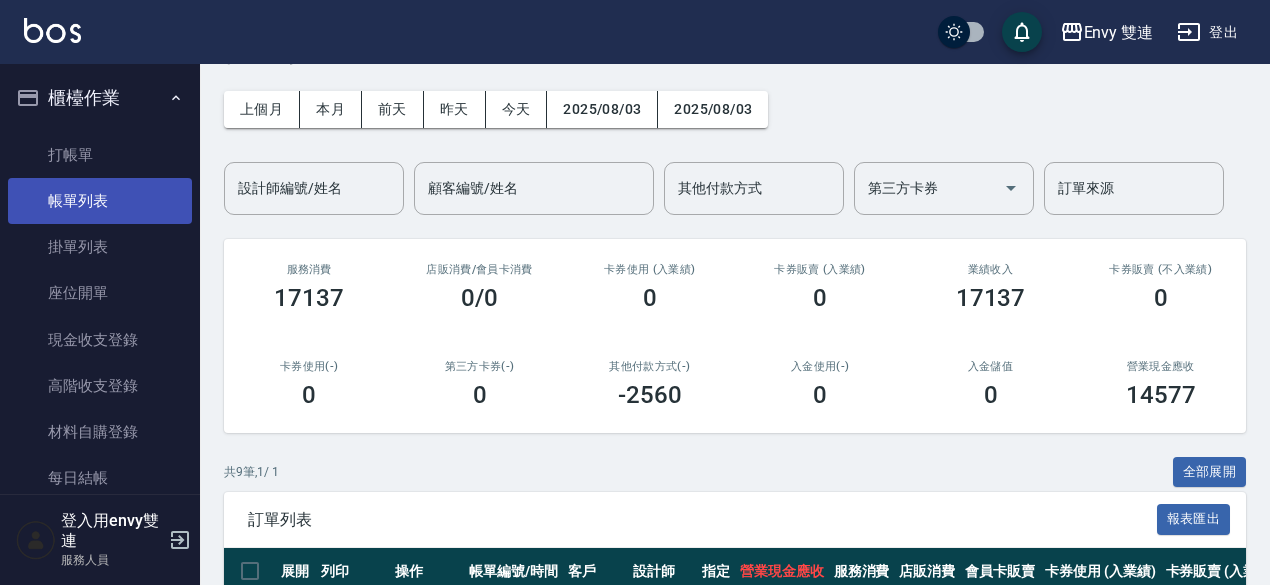 scroll, scrollTop: 0, scrollLeft: 0, axis: both 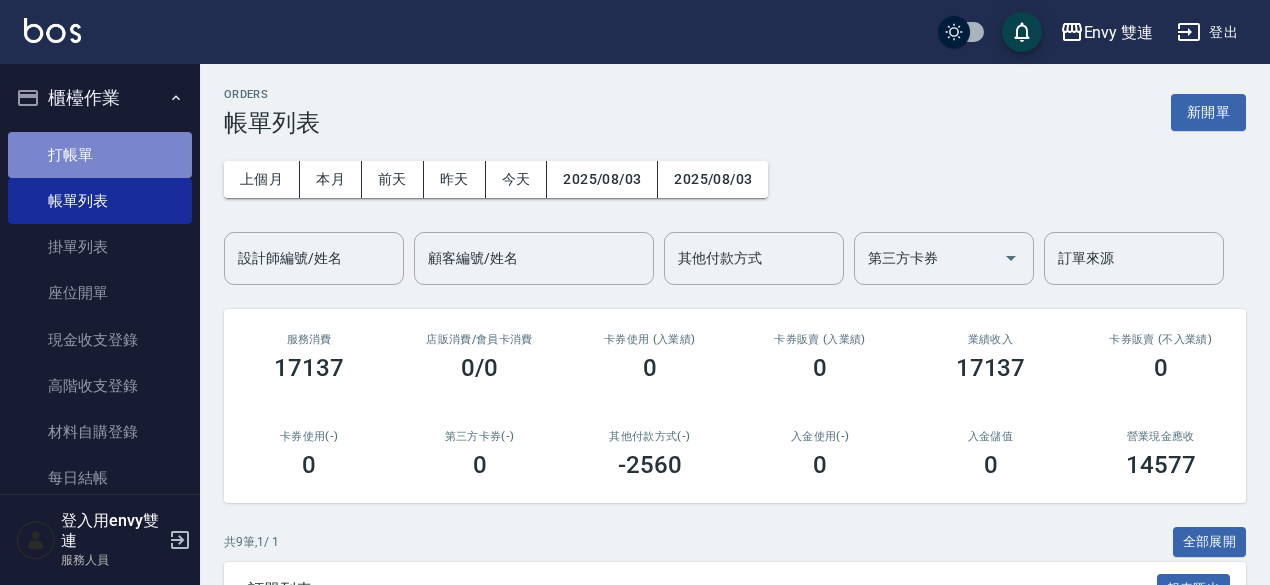 click on "打帳單" at bounding box center (100, 155) 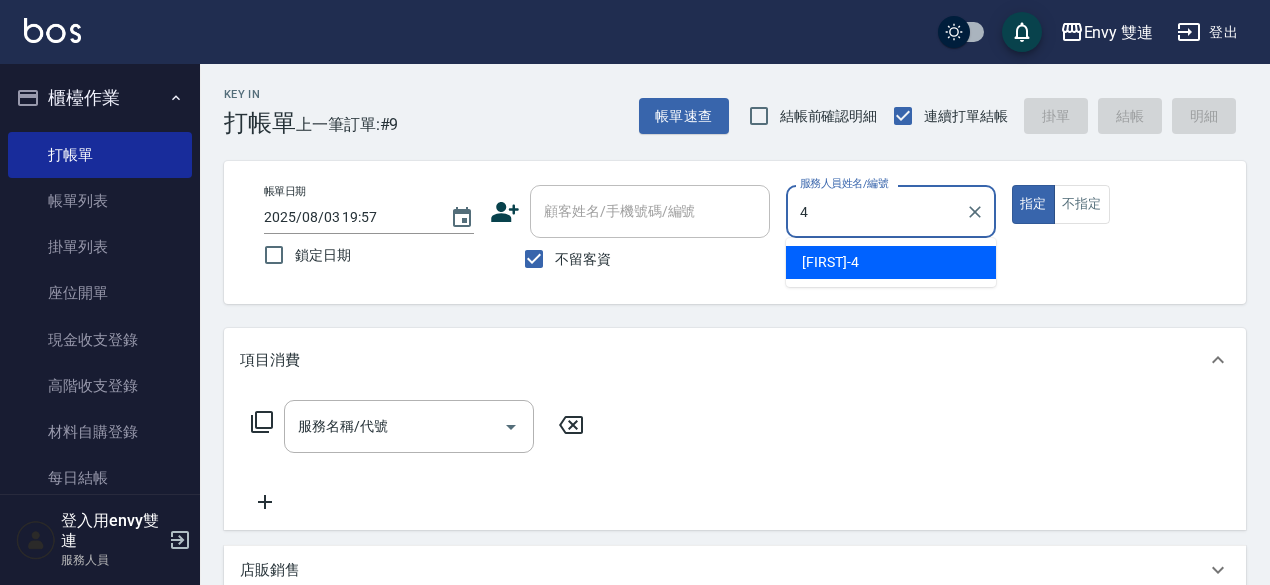 type on "[FIRST]-[NUMBER]" 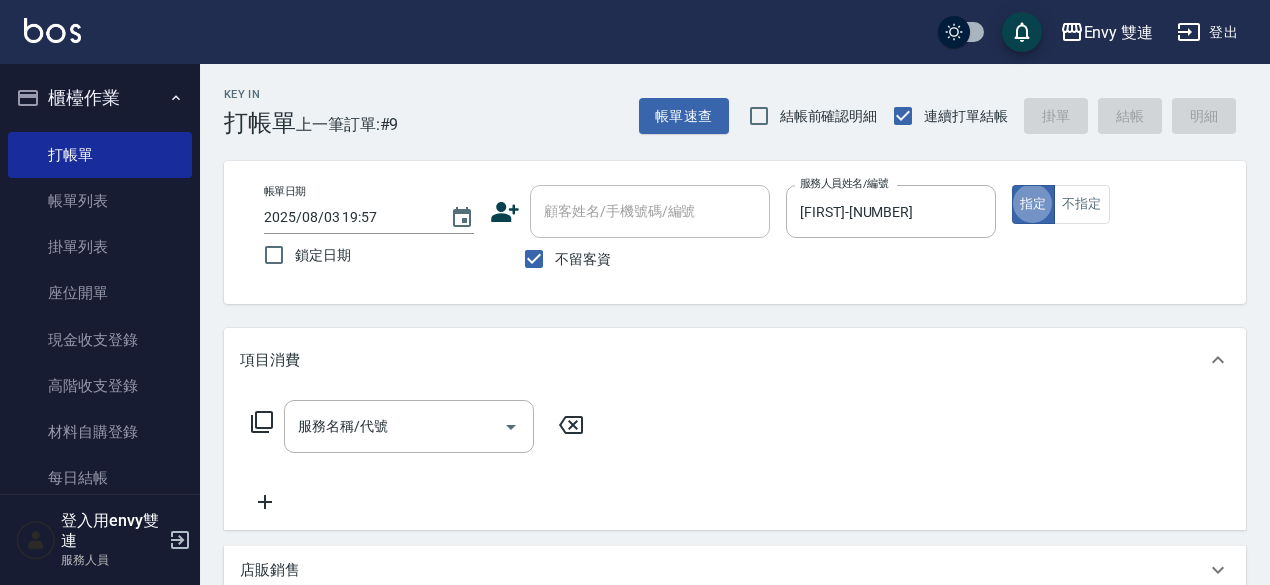 type on "true" 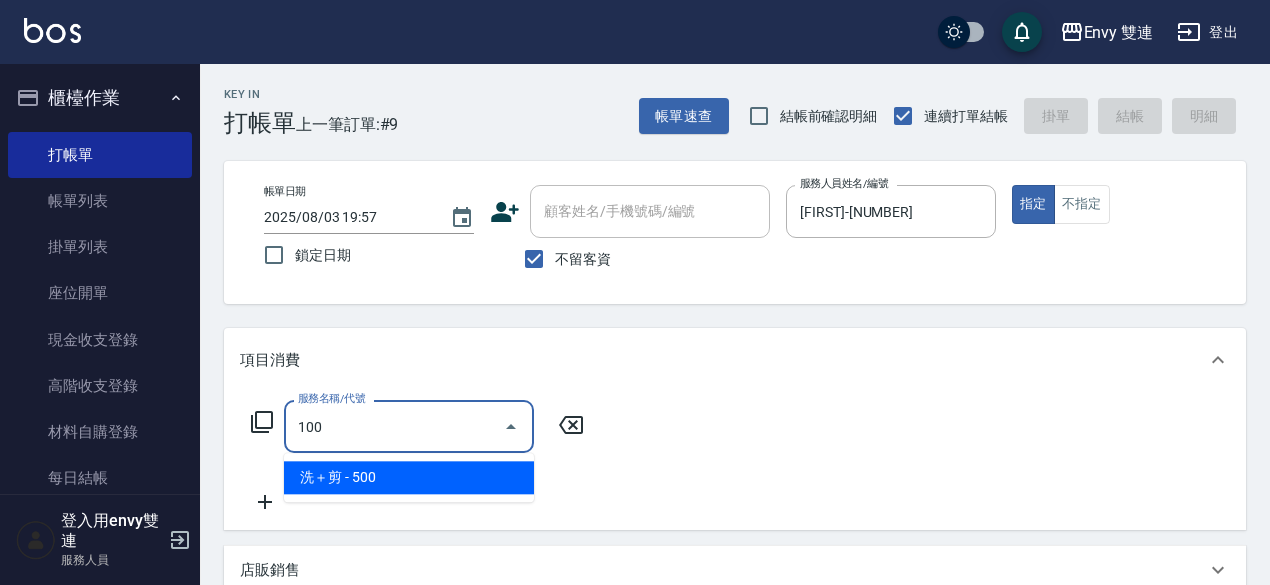 type on "洗＋剪(100)" 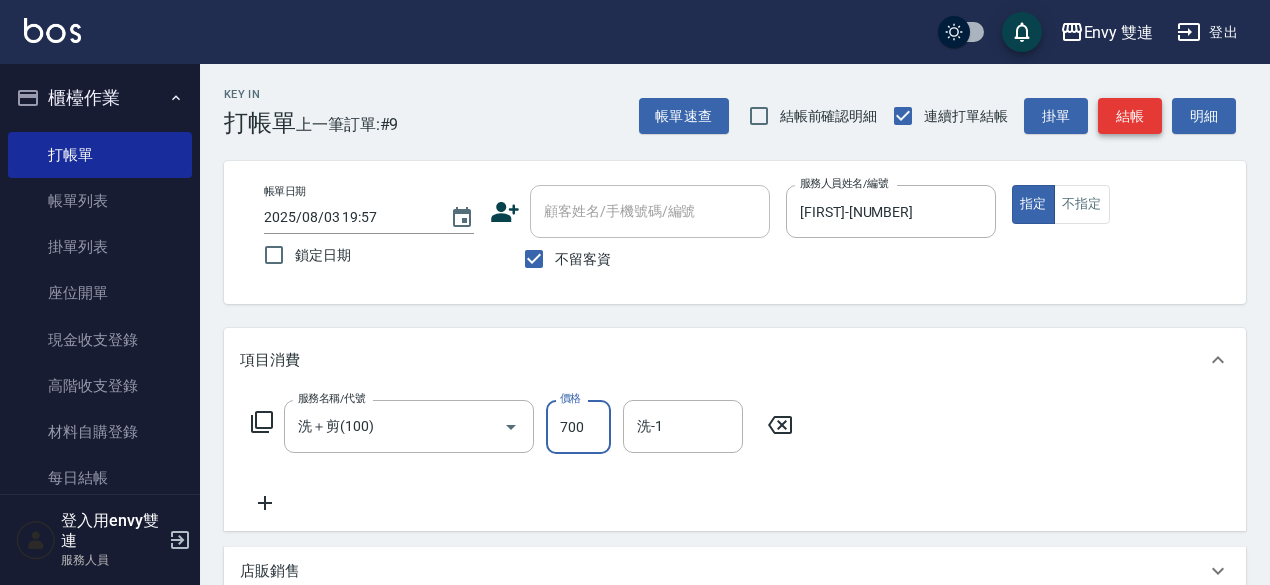 type on "700" 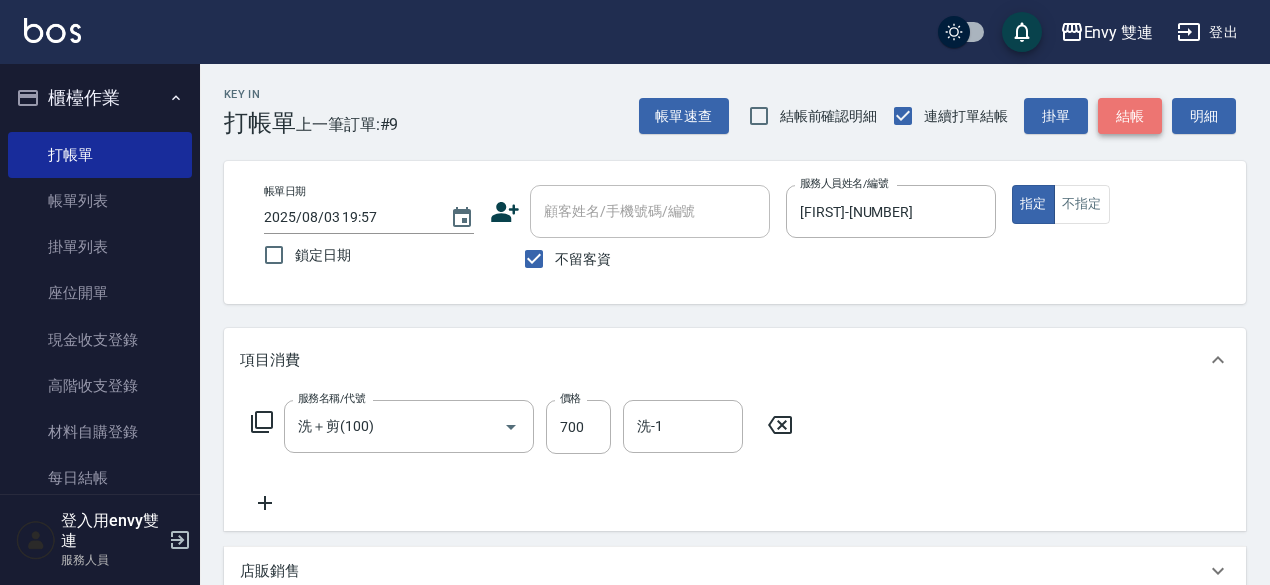click on "結帳" at bounding box center (1130, 116) 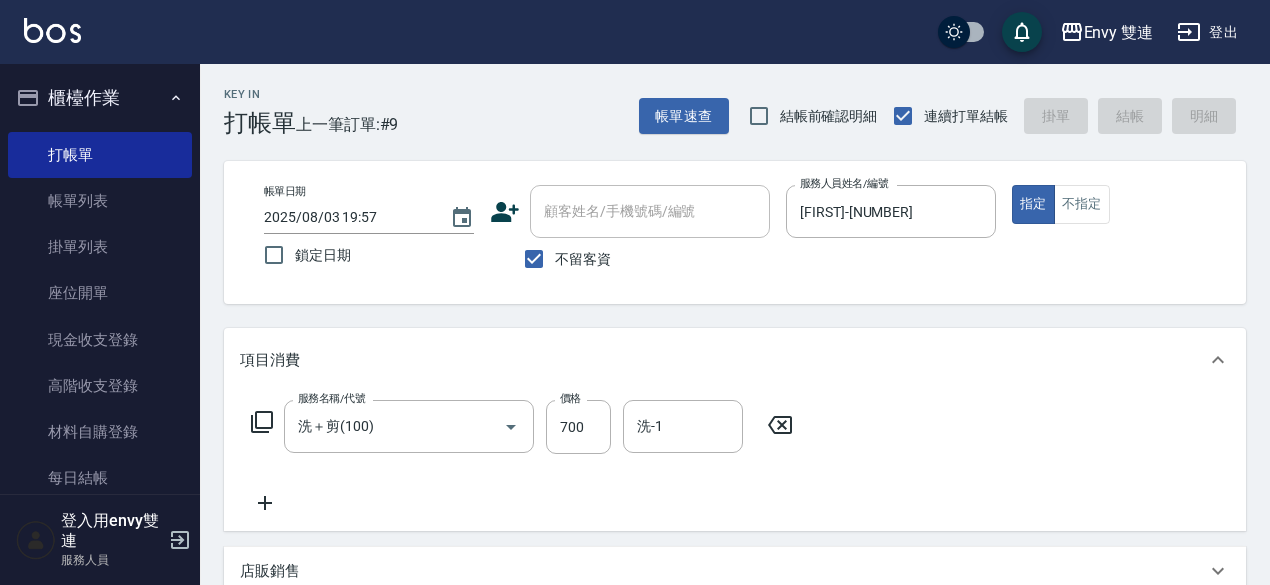 type 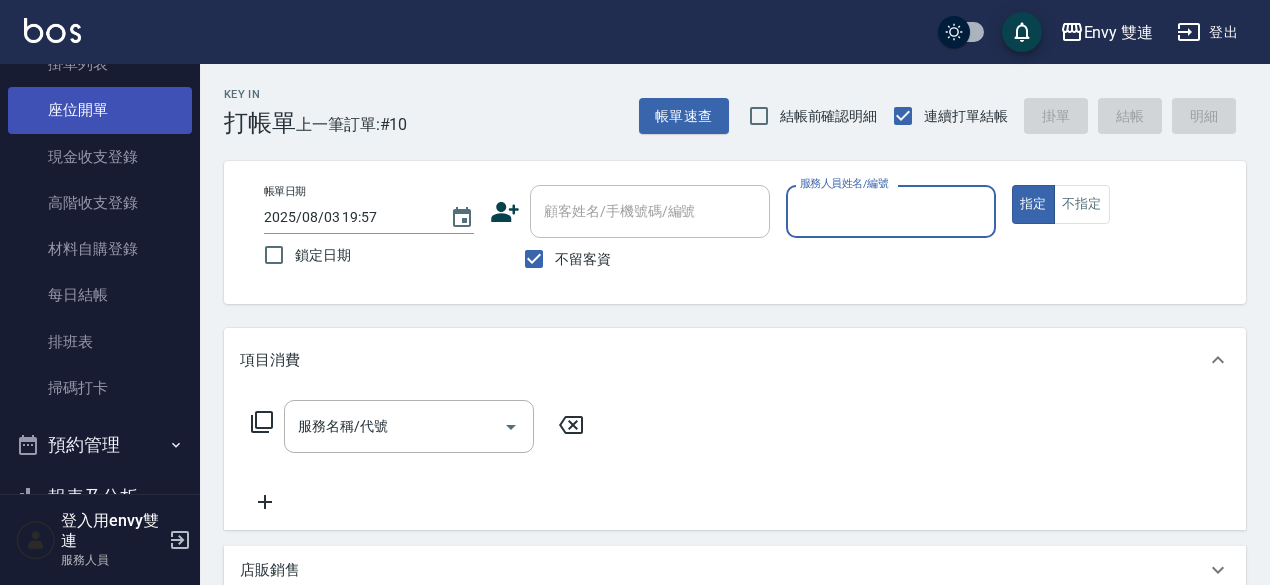scroll, scrollTop: 187, scrollLeft: 0, axis: vertical 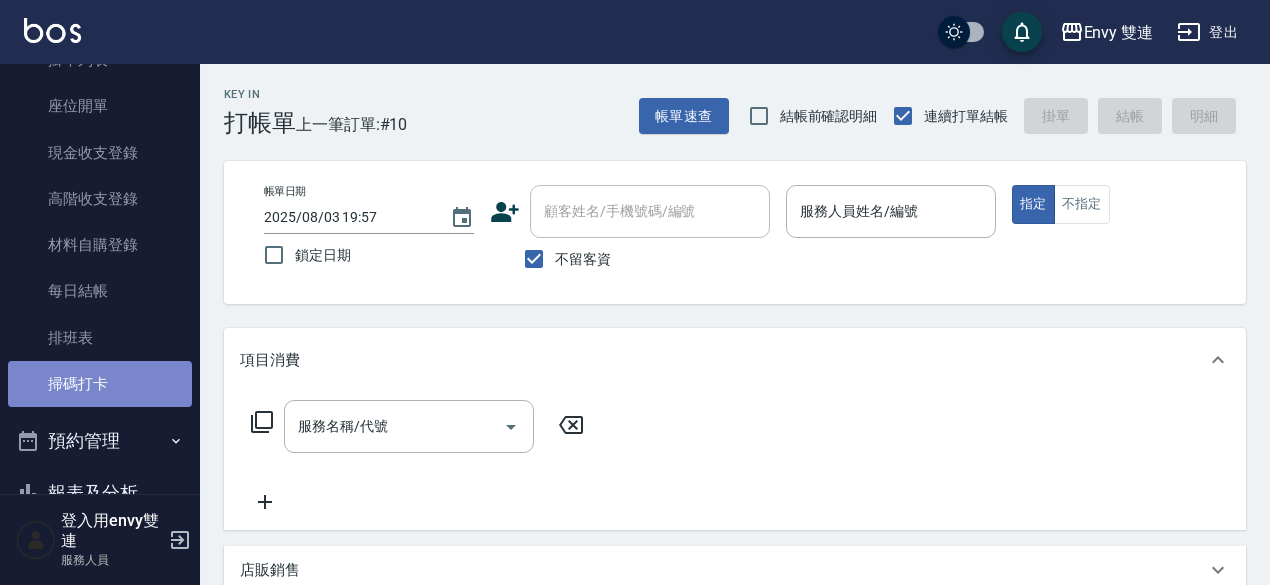 click on "掃碼打卡" at bounding box center [100, 384] 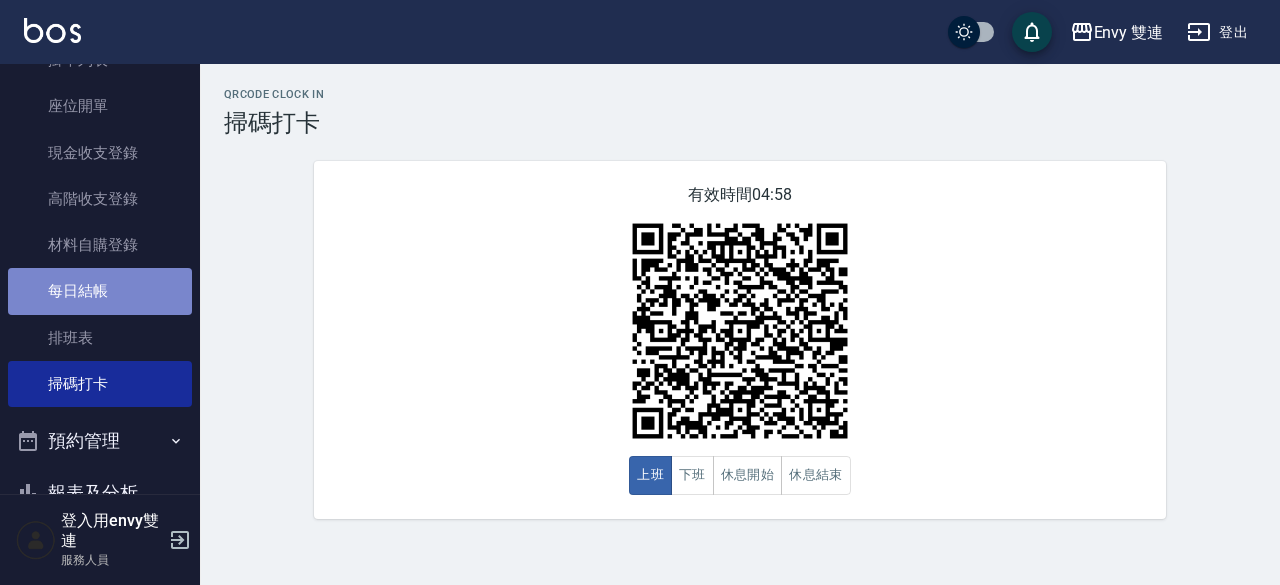 click on "每日結帳" at bounding box center [100, 291] 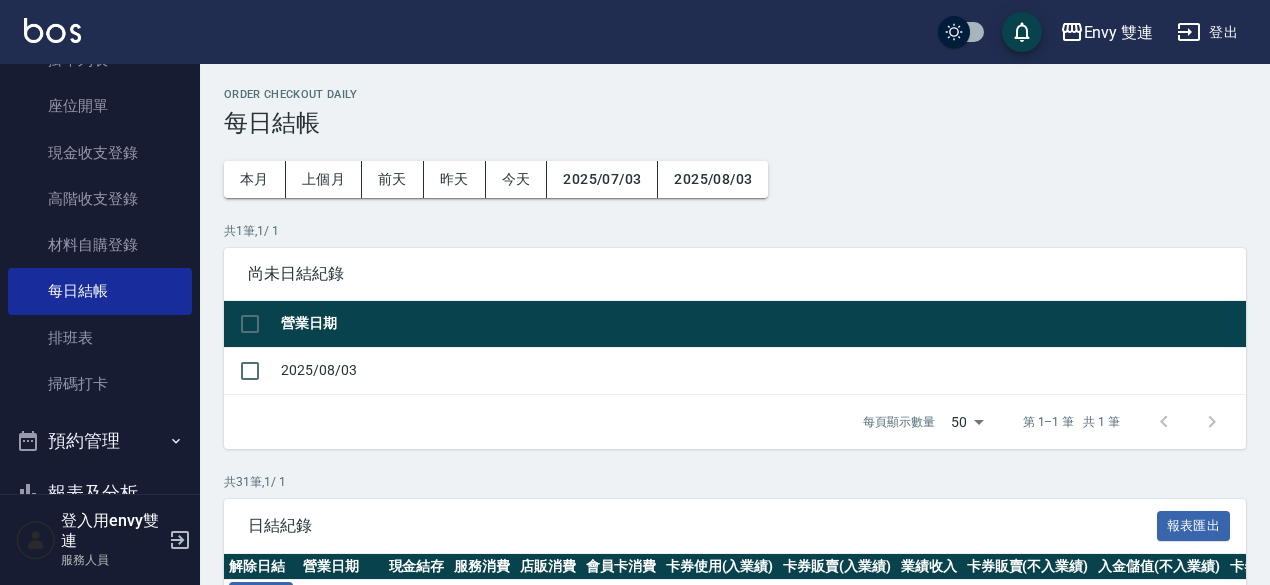 scroll, scrollTop: 136, scrollLeft: 0, axis: vertical 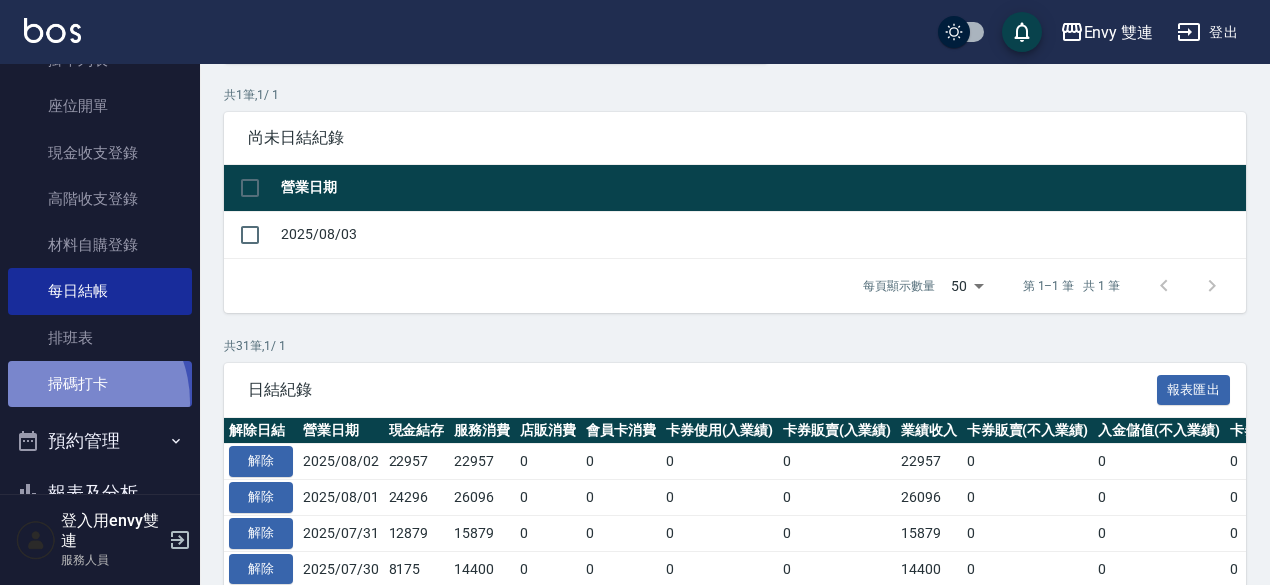 click on "掃碼打卡" at bounding box center (100, 384) 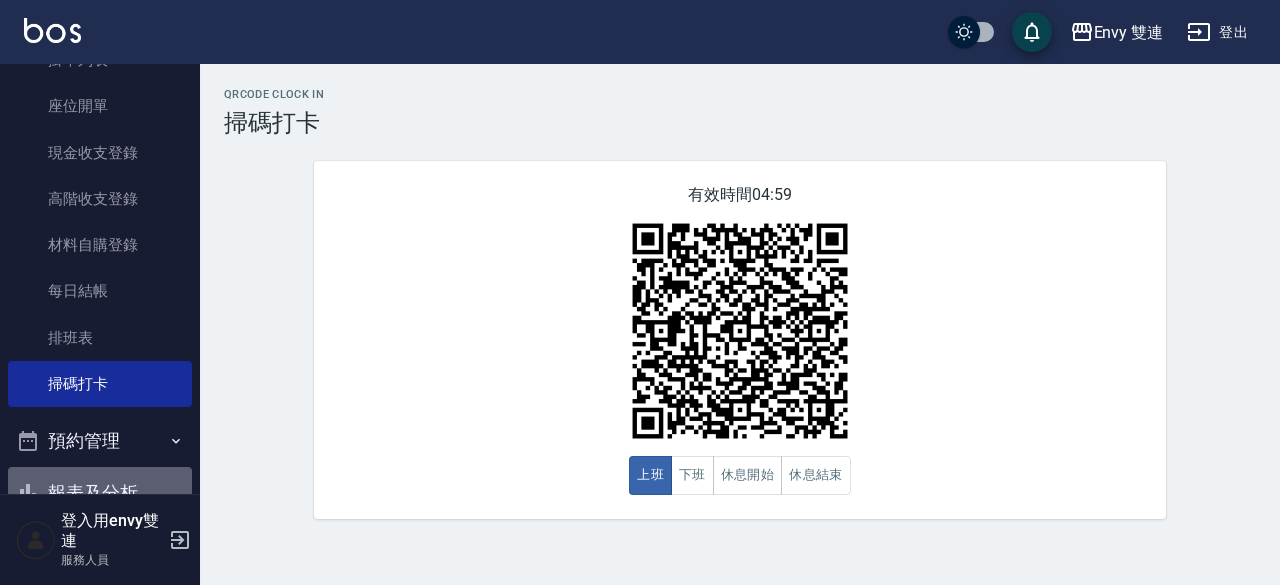 click on "報表及分析" at bounding box center (100, 493) 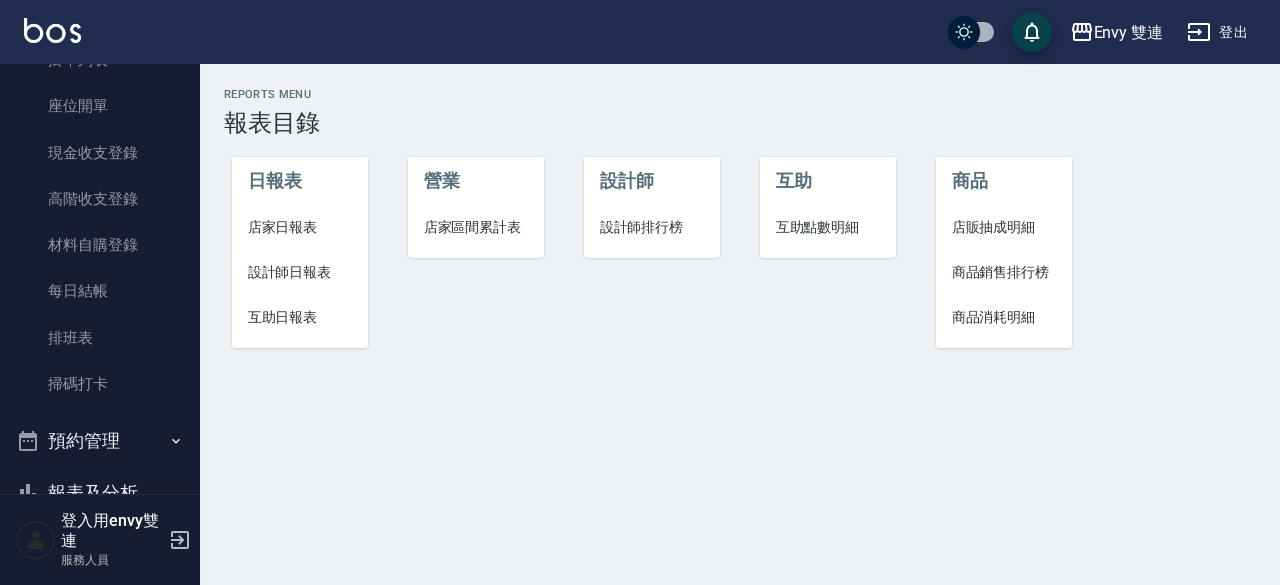 click on "設計師日報表" at bounding box center (300, 272) 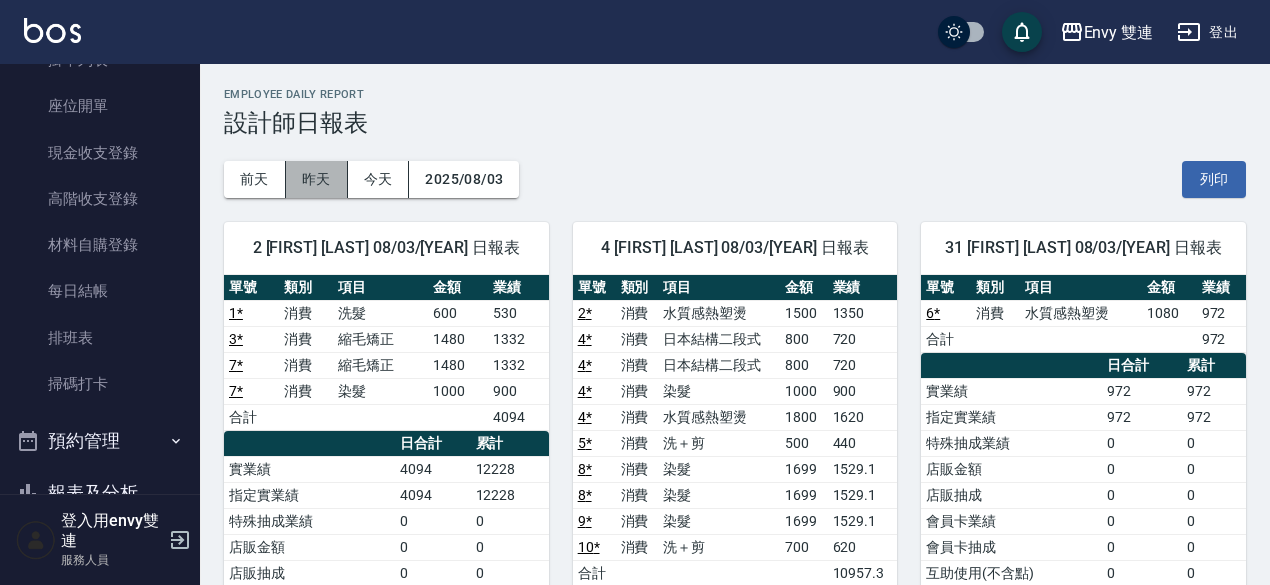 click on "昨天" at bounding box center (317, 179) 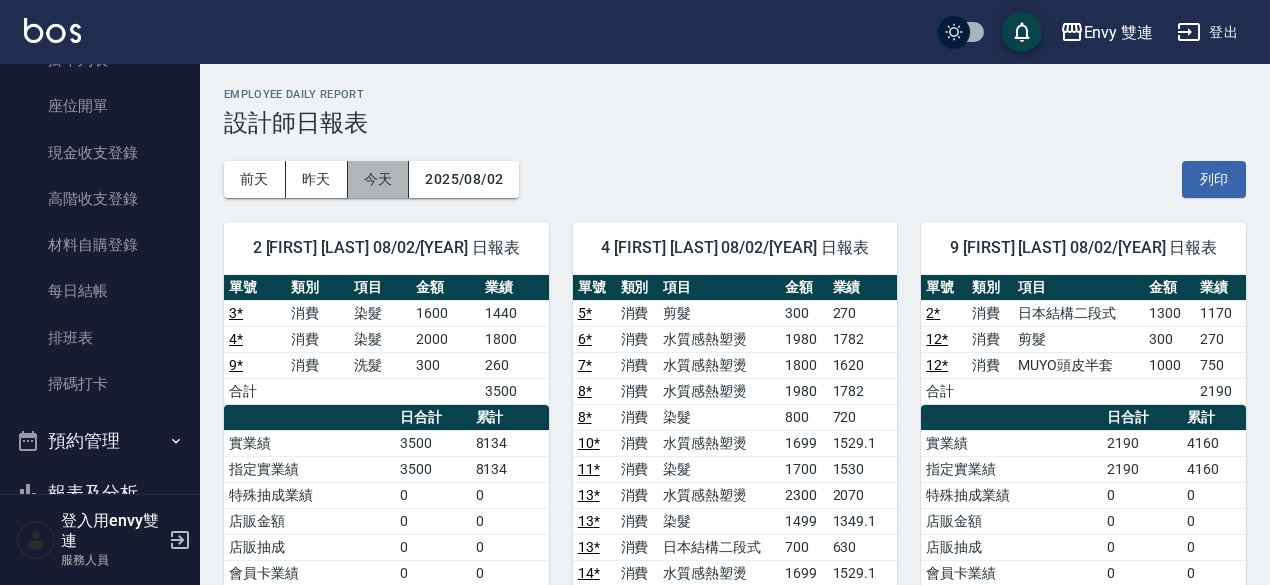 click on "今天" at bounding box center [379, 179] 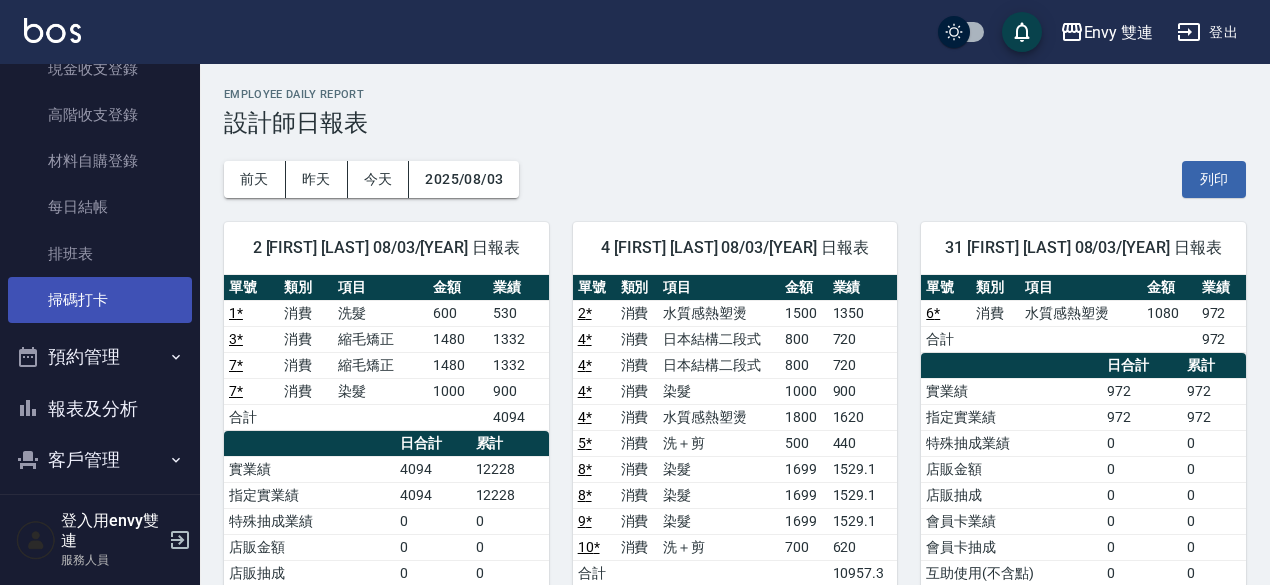 scroll, scrollTop: 273, scrollLeft: 0, axis: vertical 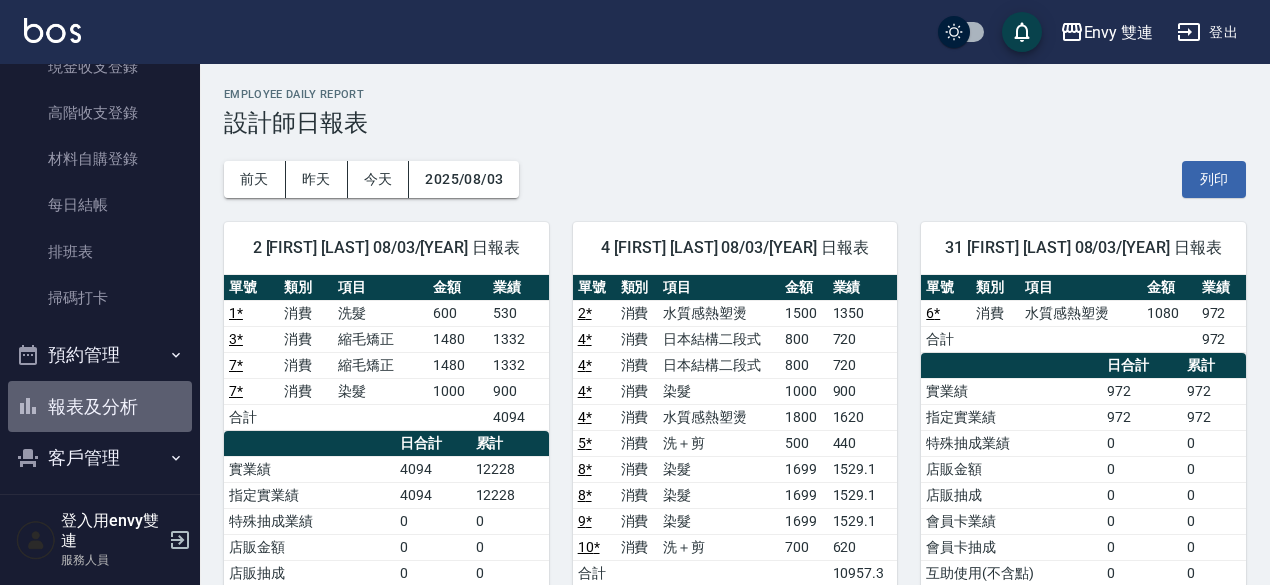 click on "報表及分析" at bounding box center [100, 407] 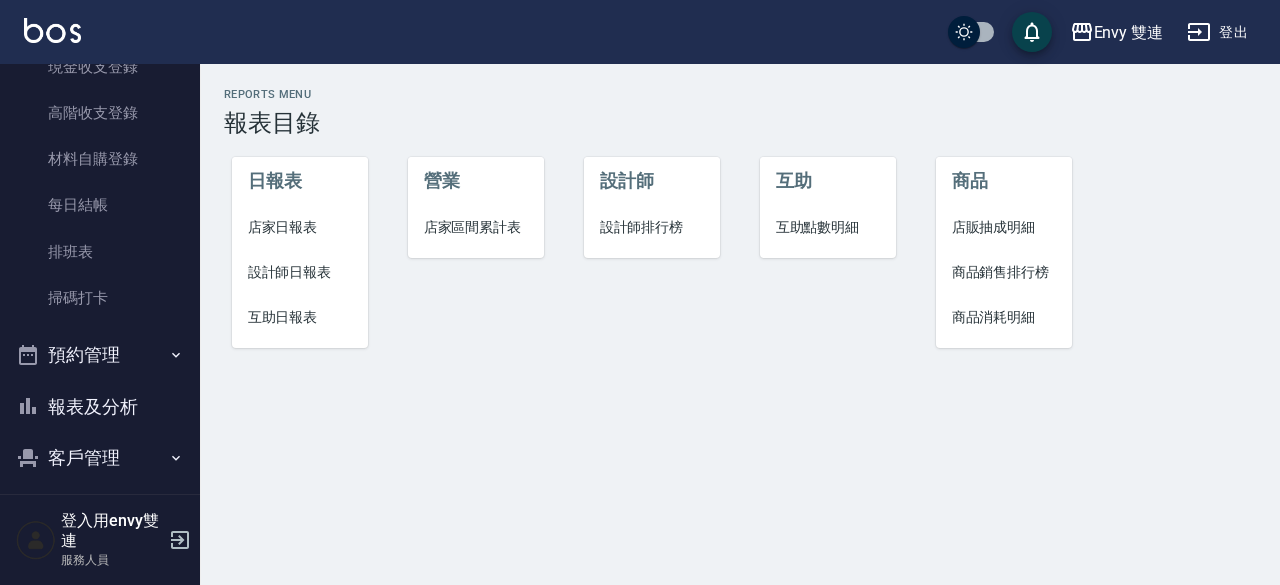 click on "設計師日報表" at bounding box center [300, 272] 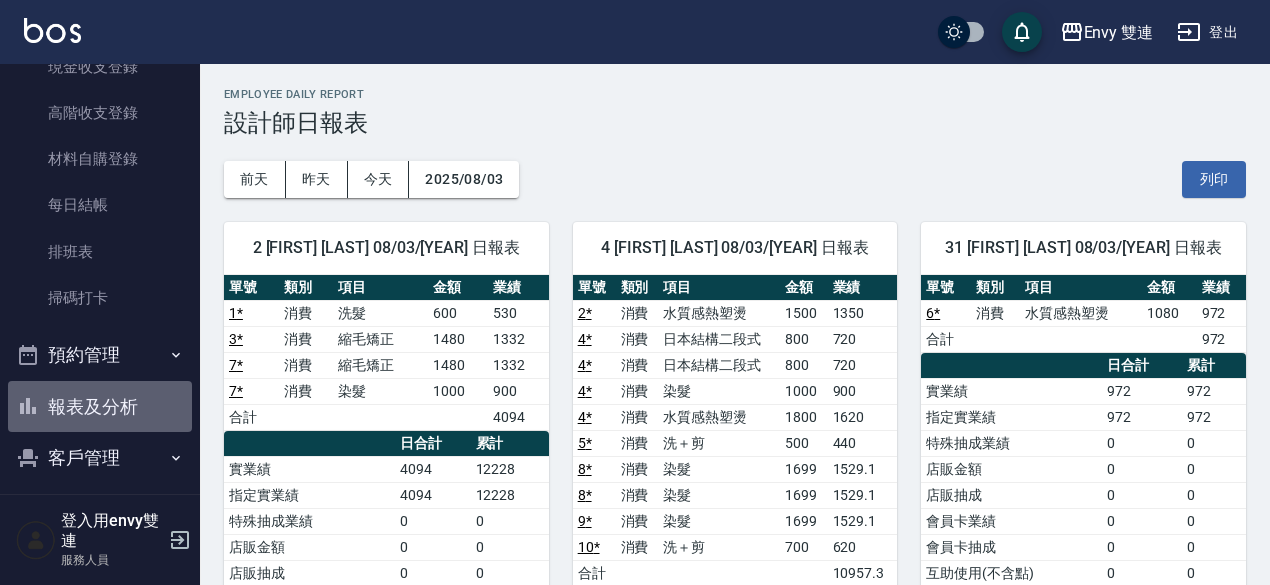 click on "報表及分析" at bounding box center (100, 407) 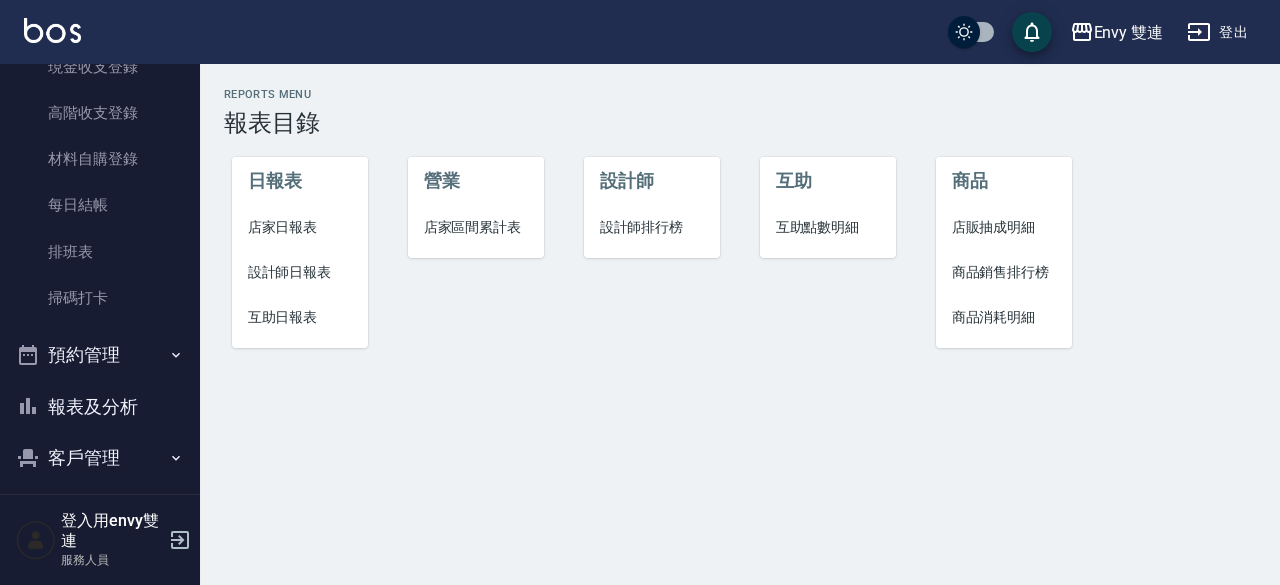 click on "店家日報表" at bounding box center (300, 227) 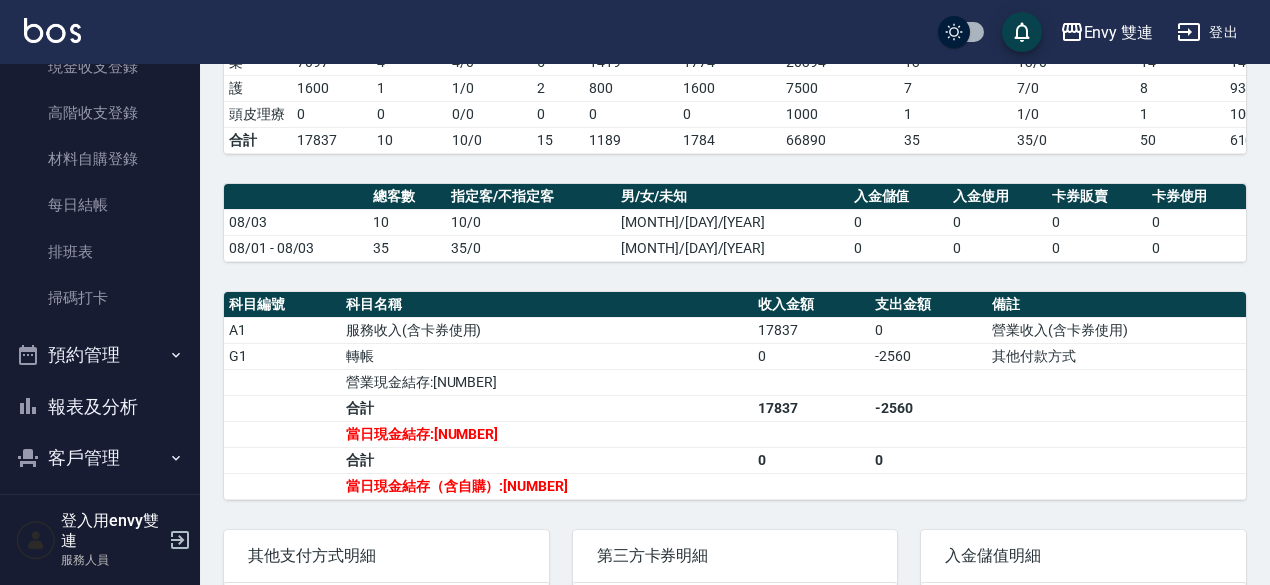 scroll, scrollTop: 406, scrollLeft: 0, axis: vertical 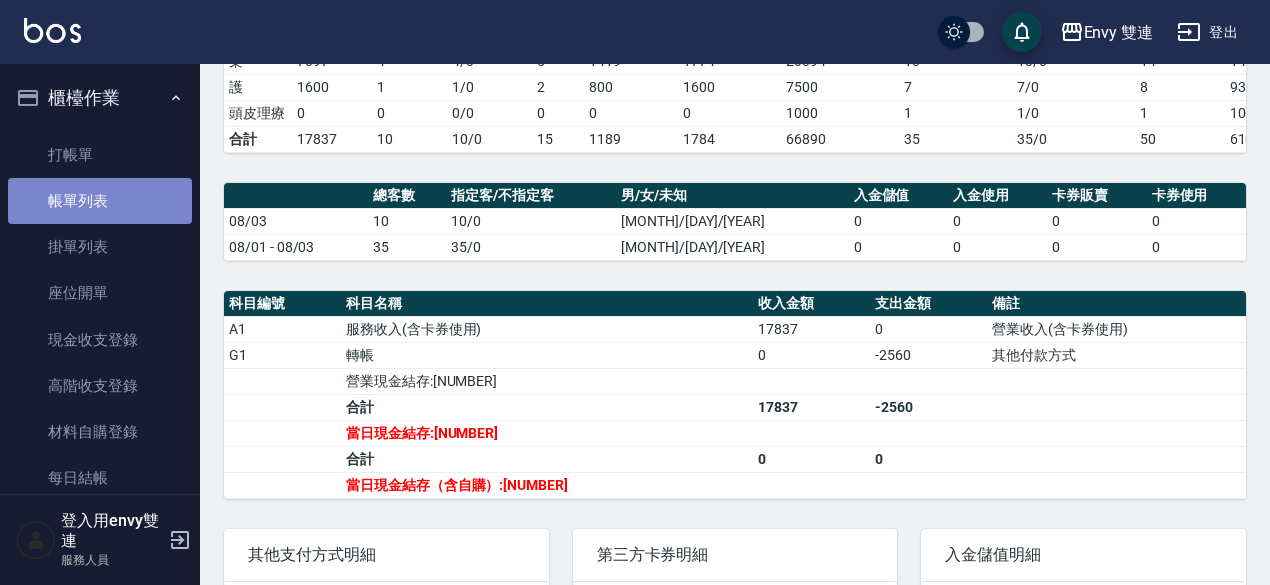 click on "帳單列表" at bounding box center [100, 201] 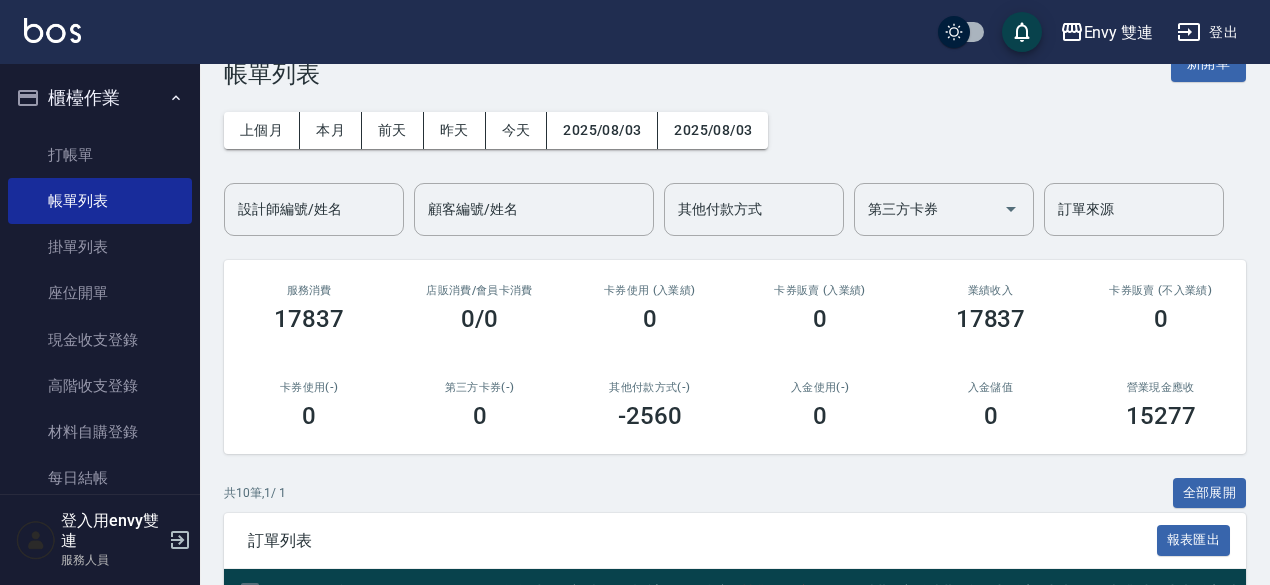scroll, scrollTop: 47, scrollLeft: 0, axis: vertical 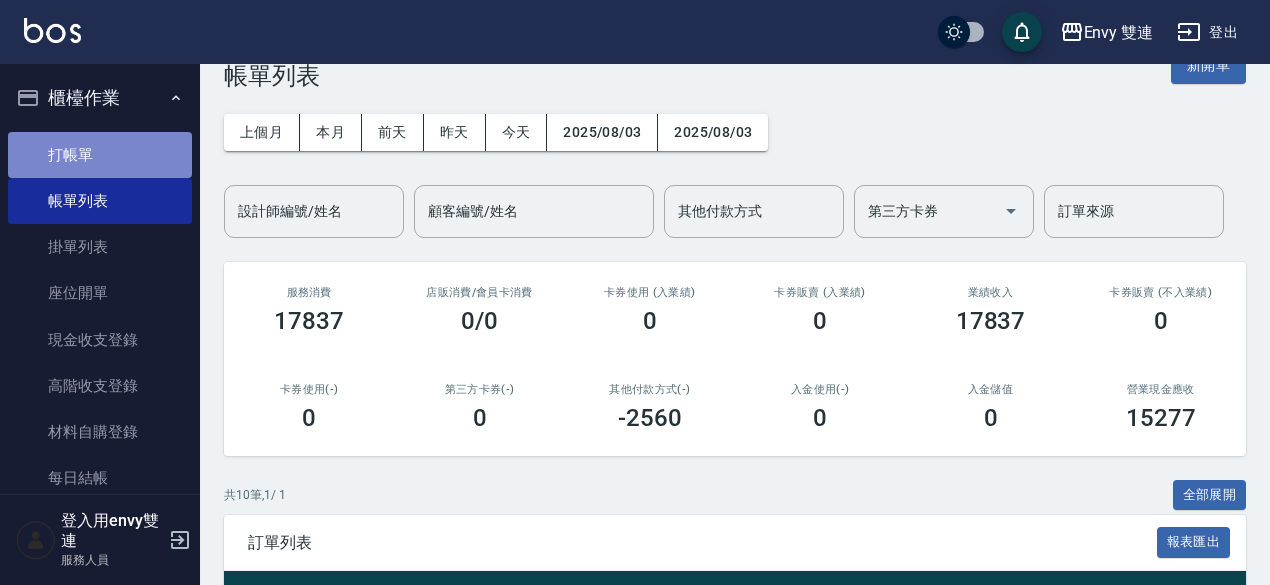 click on "打帳單" at bounding box center (100, 155) 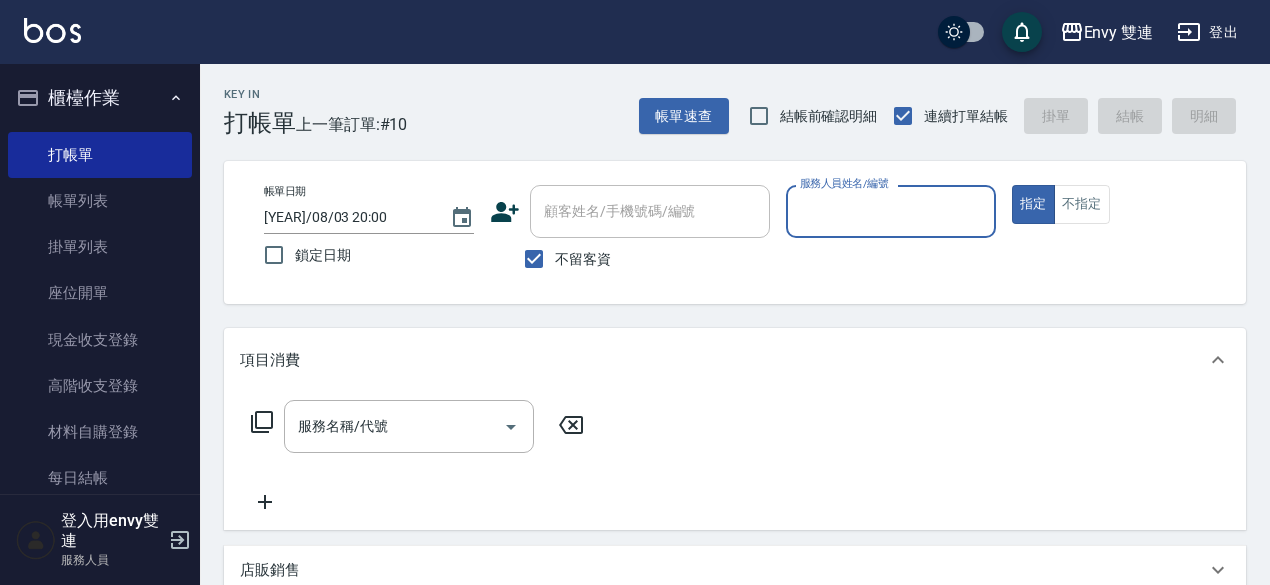 click on "服務人員姓名/編號" at bounding box center [891, 211] 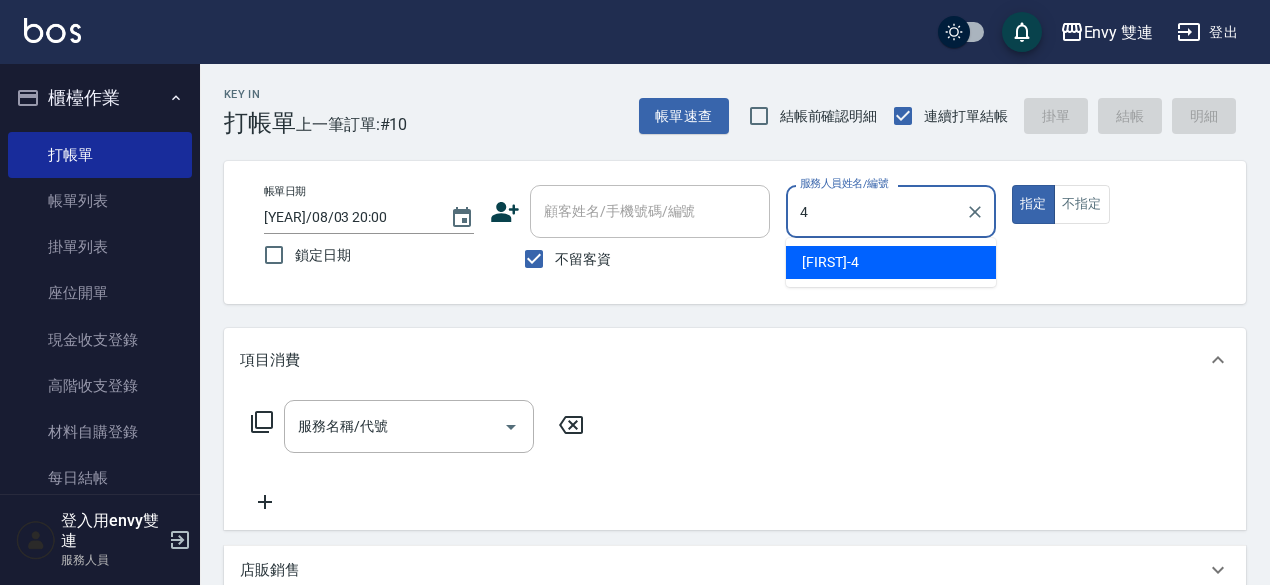 type on "[FIRST]-[NUMBER]" 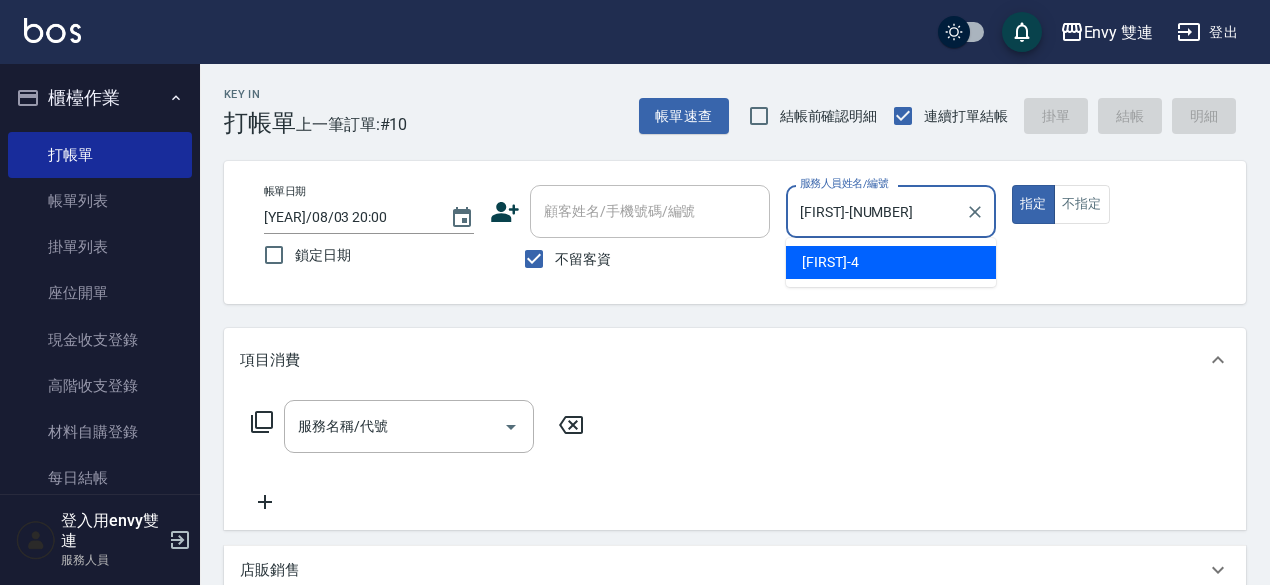 type on "true" 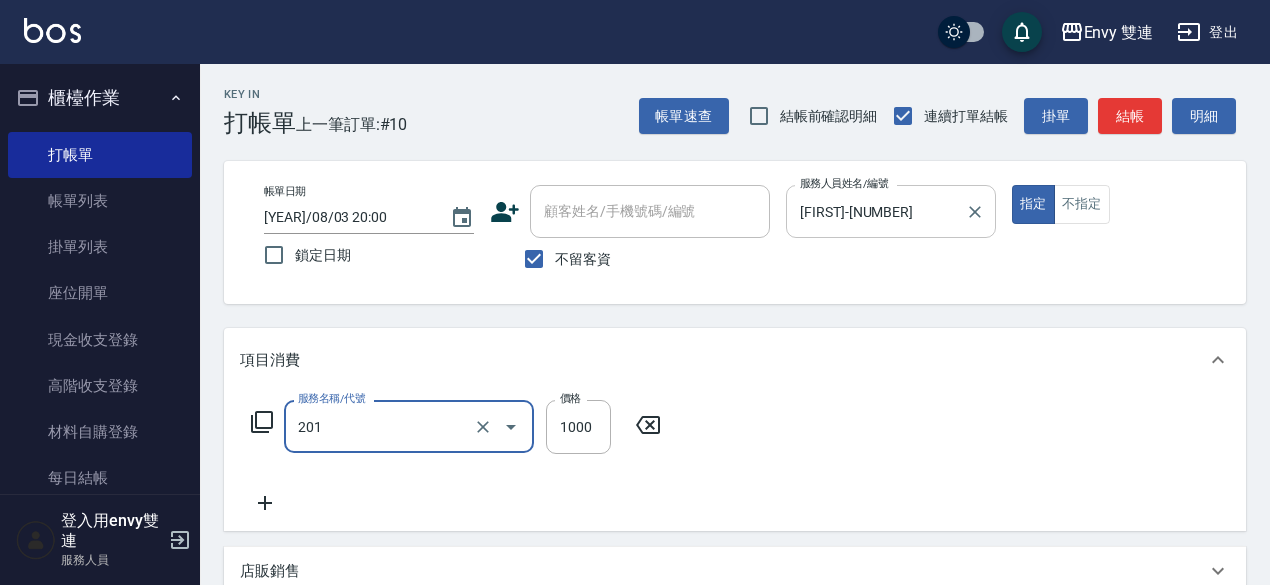 type on "剪髮(201)" 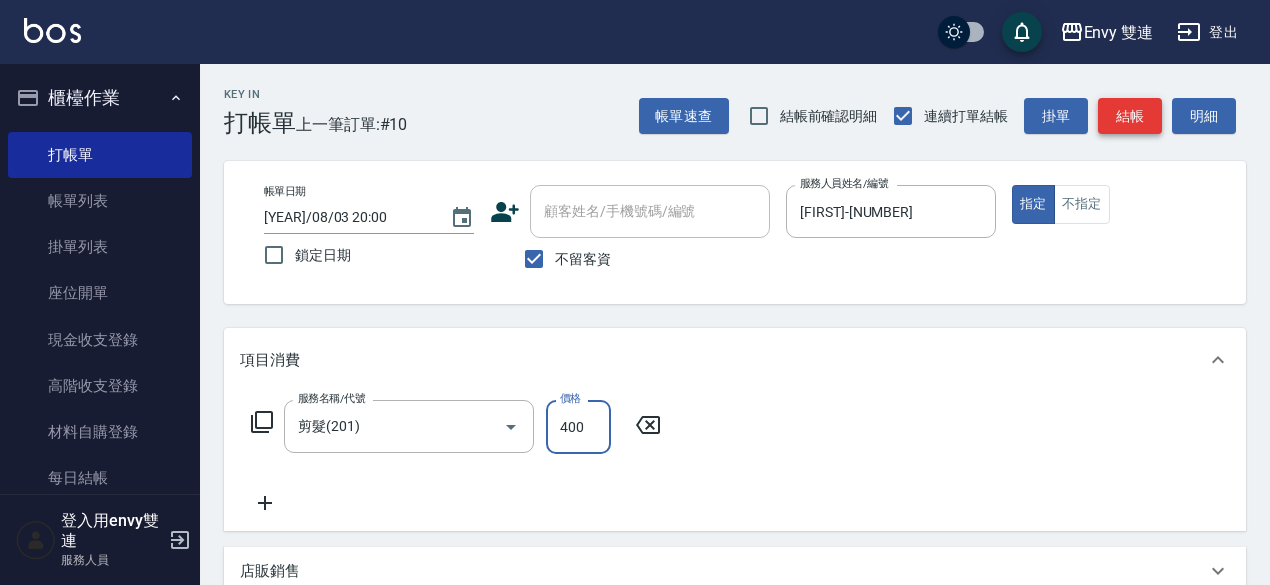type on "400" 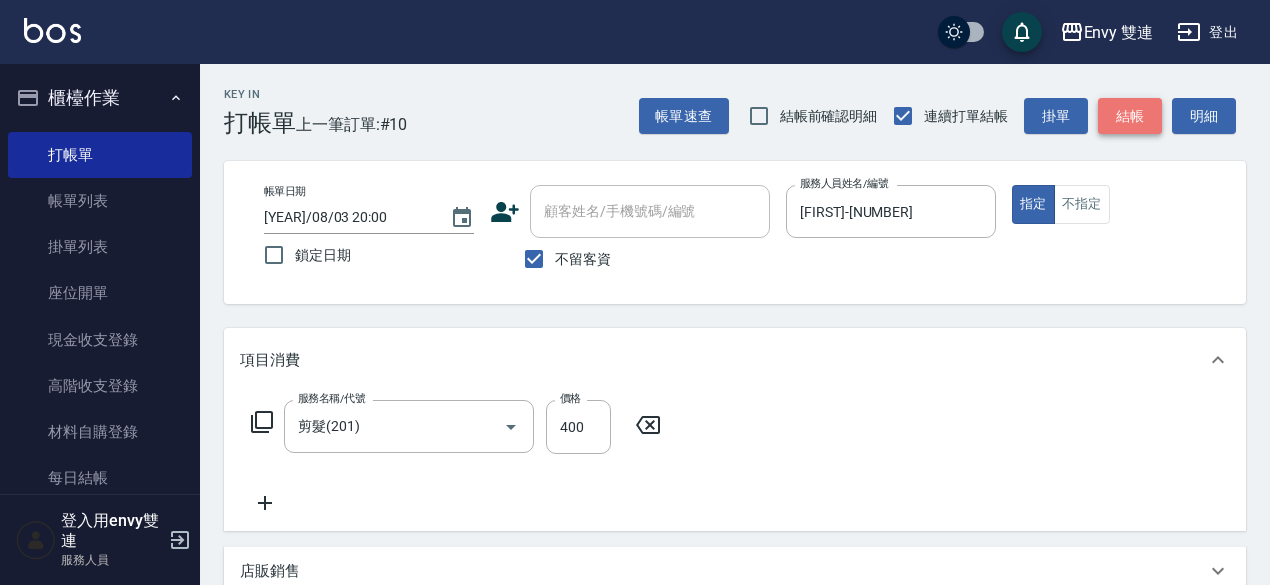 click on "結帳" at bounding box center [1130, 116] 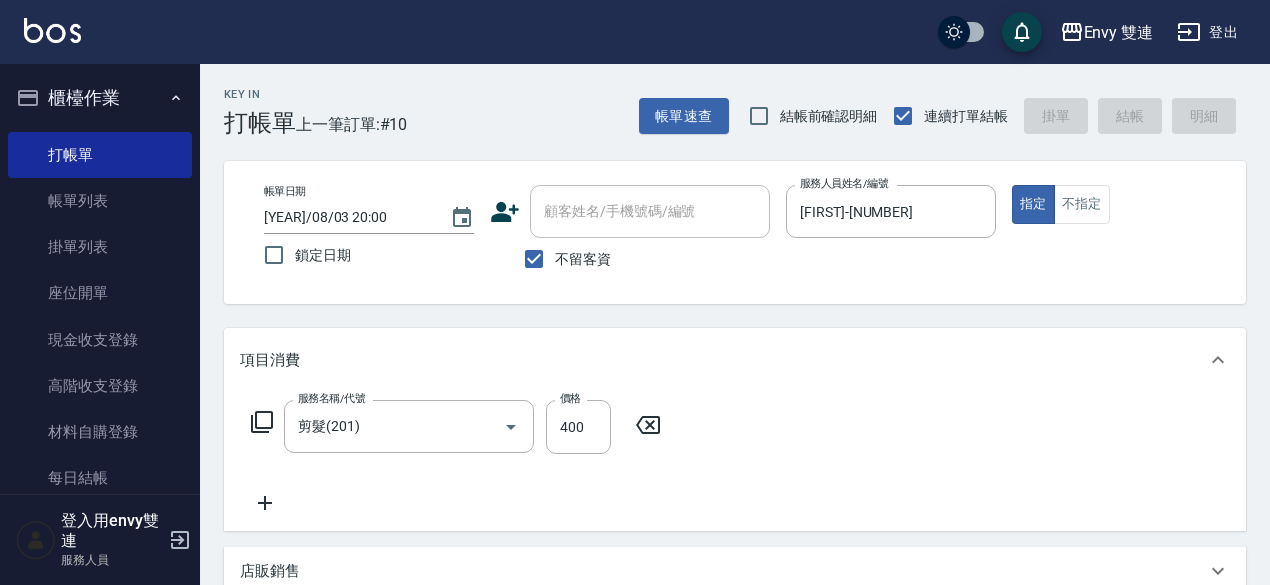 type 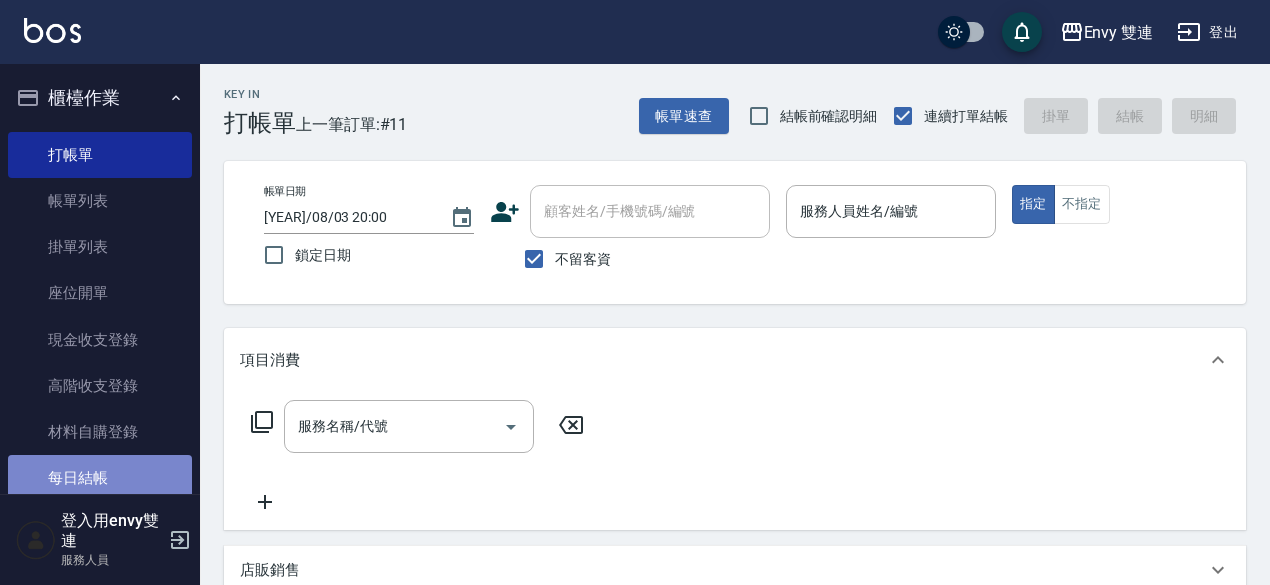 click on "每日結帳" at bounding box center (100, 478) 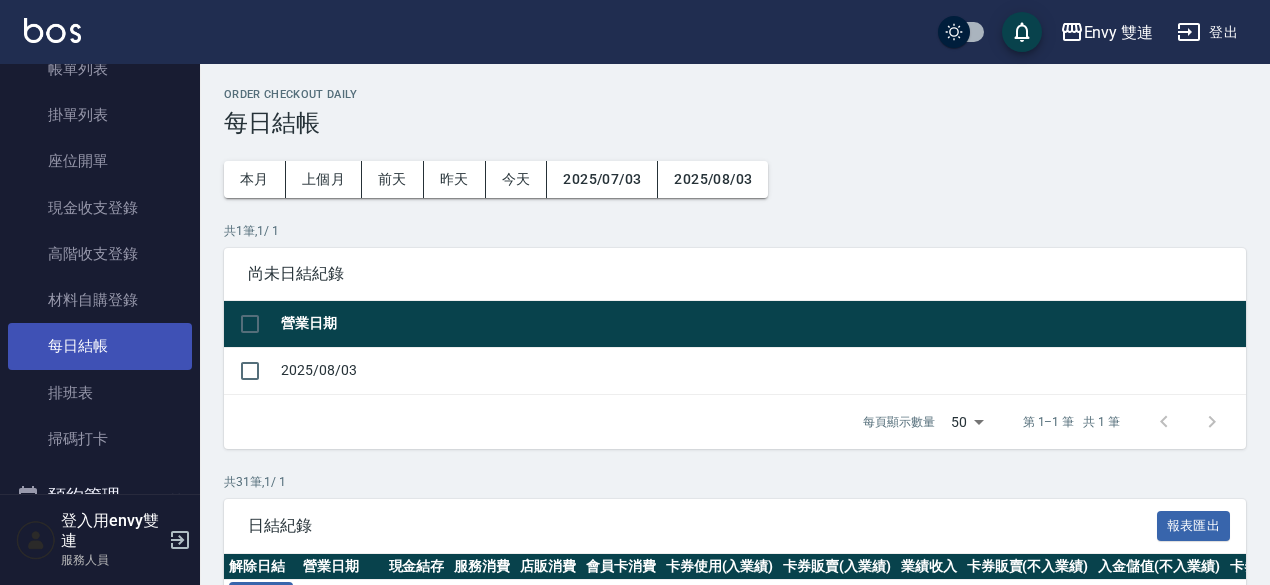 scroll, scrollTop: 134, scrollLeft: 0, axis: vertical 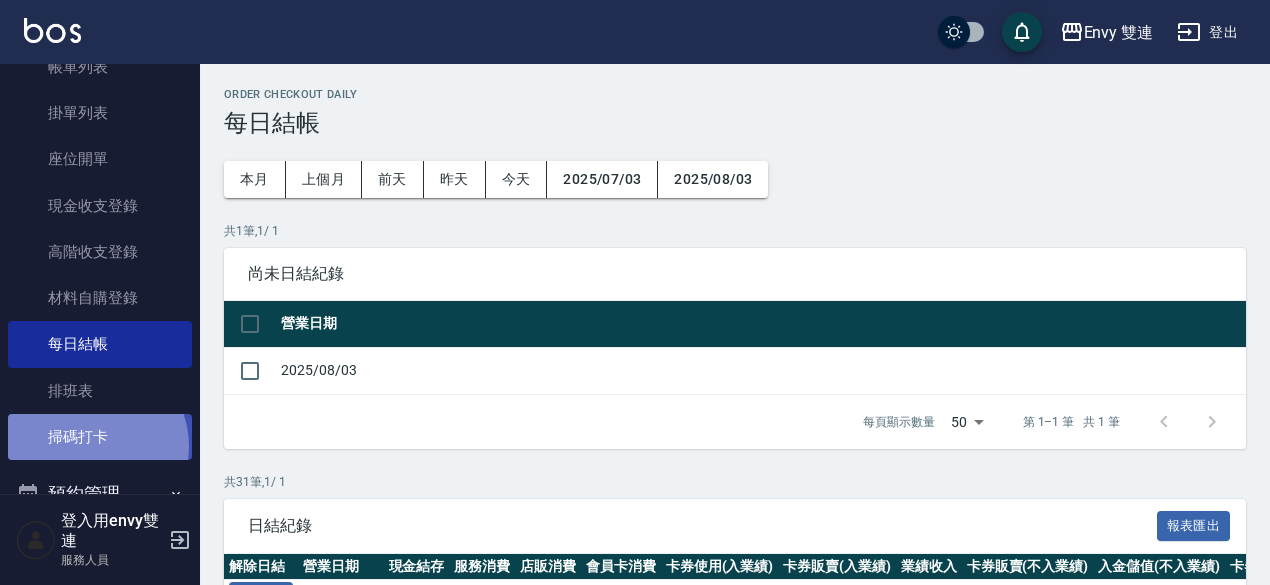 click on "掃碼打卡" at bounding box center (100, 437) 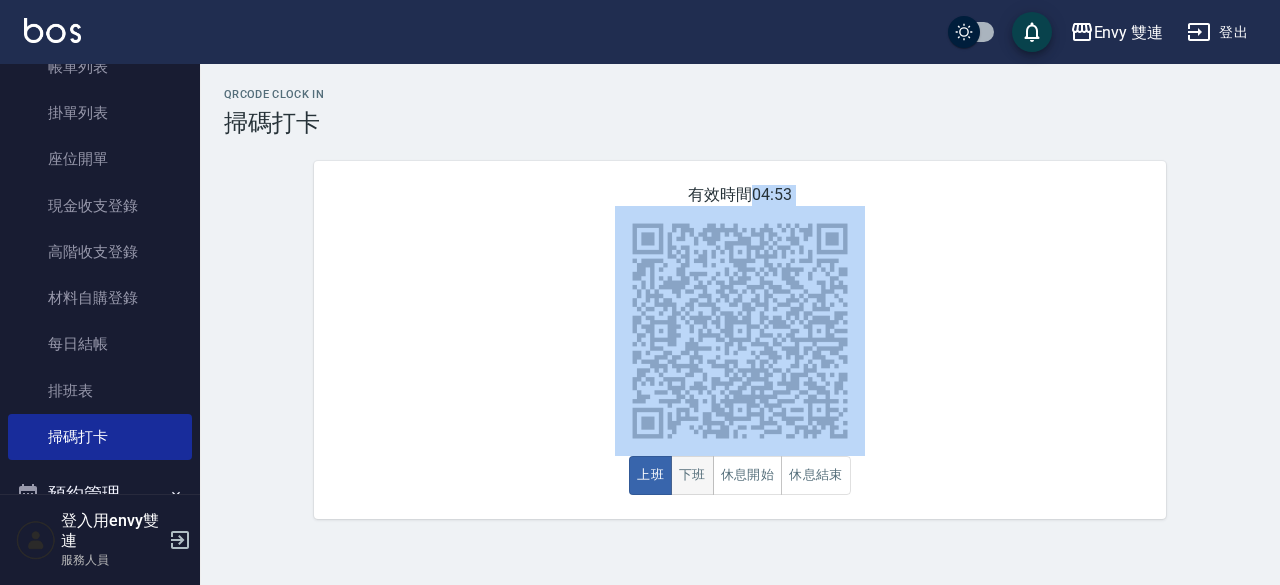drag, startPoint x: 688, startPoint y: 471, endPoint x: 677, endPoint y: 480, distance: 14.21267 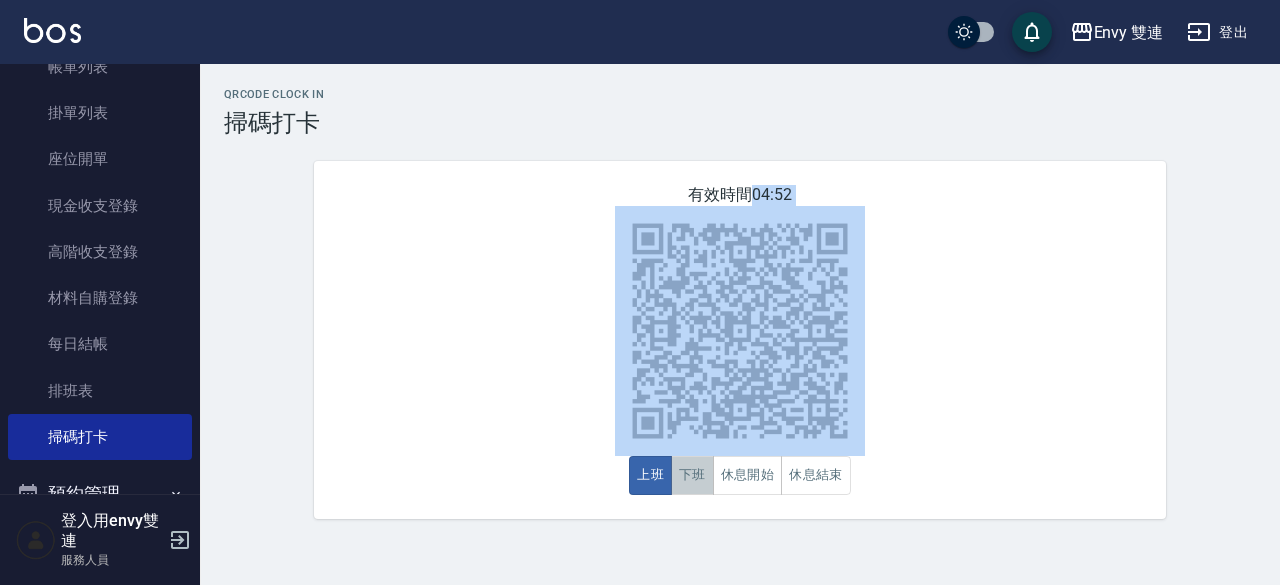 click on "下班" at bounding box center [692, 475] 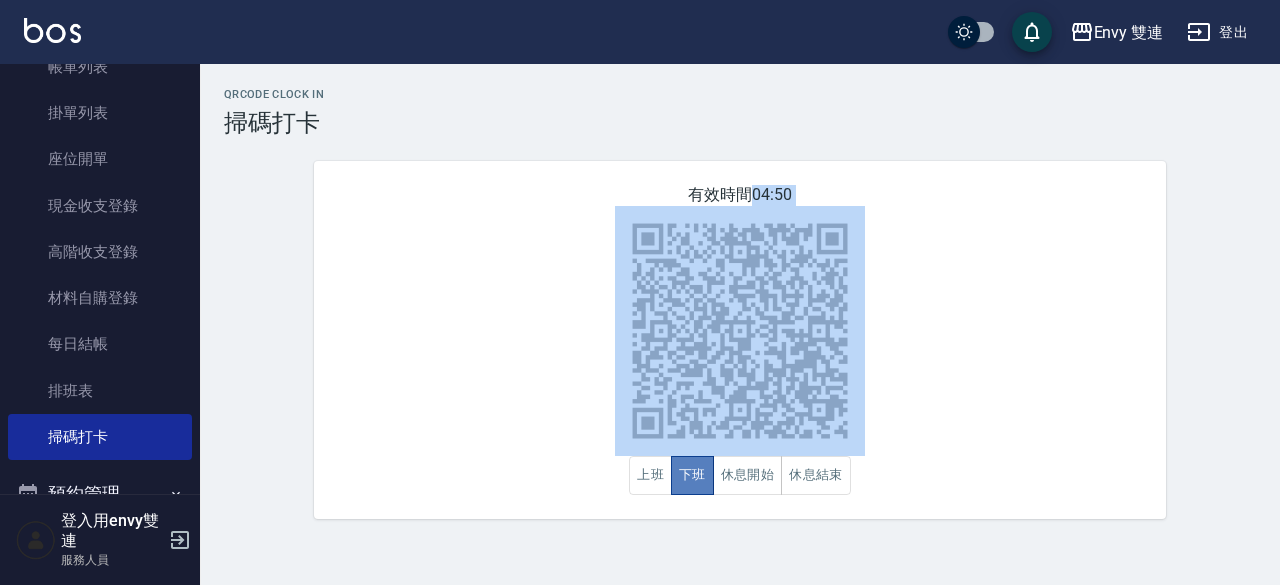 click on "下班" at bounding box center [692, 475] 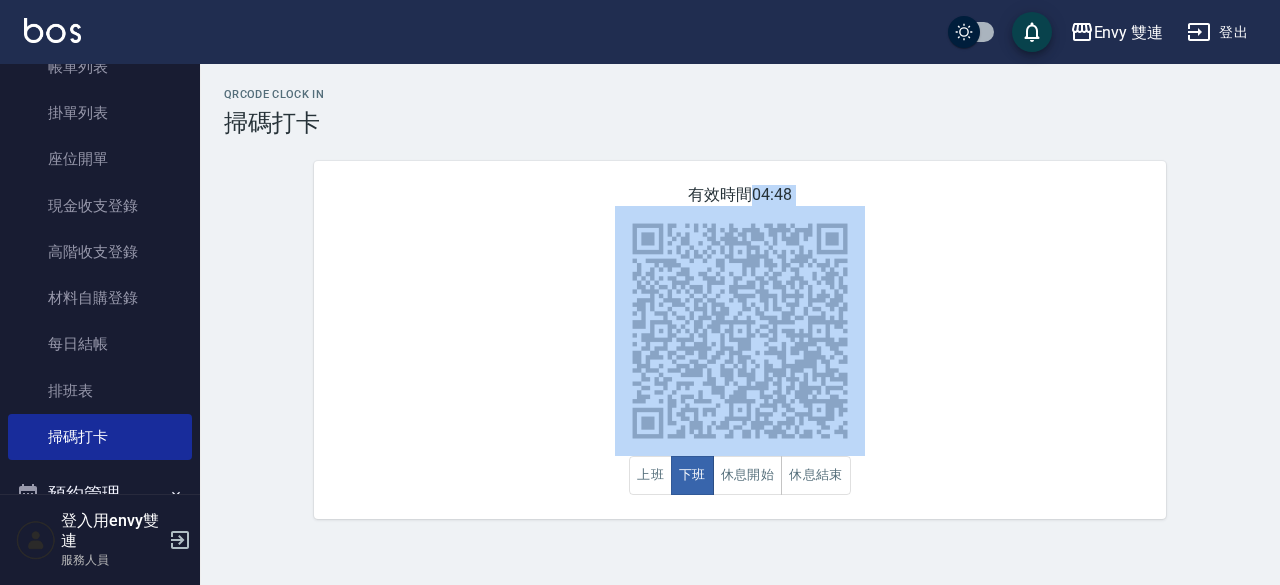 click on "有效時間 04:48 上班 下班 休息開始 休息結束" at bounding box center [740, 340] 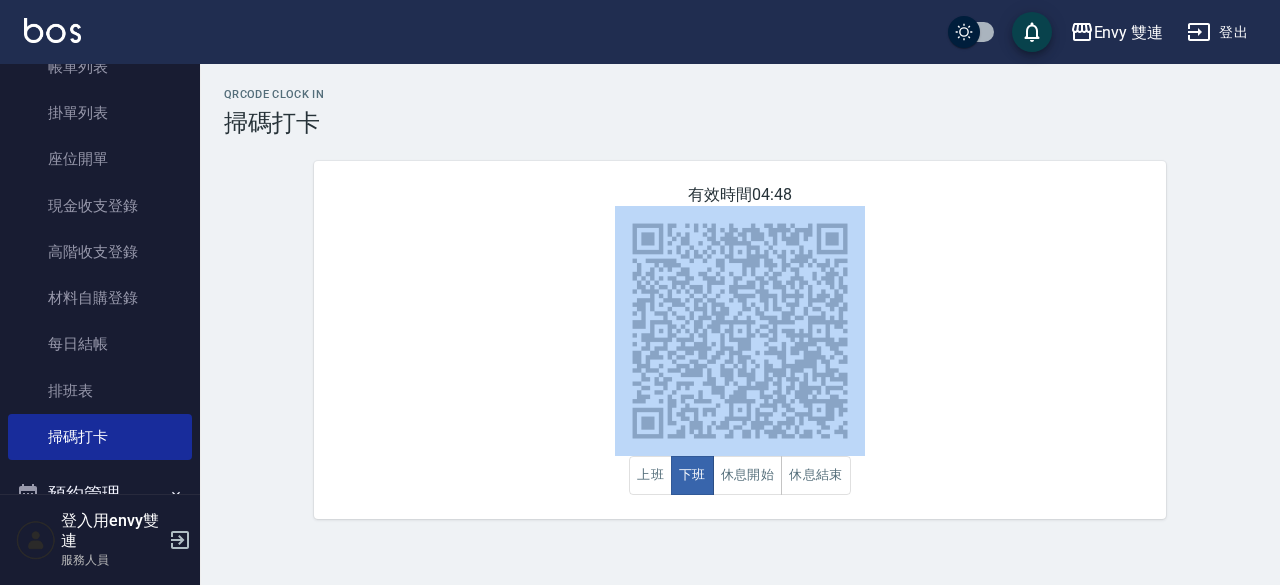 click on "有效時間 04:48 上班 下班 休息開始 休息結束" at bounding box center [740, 340] 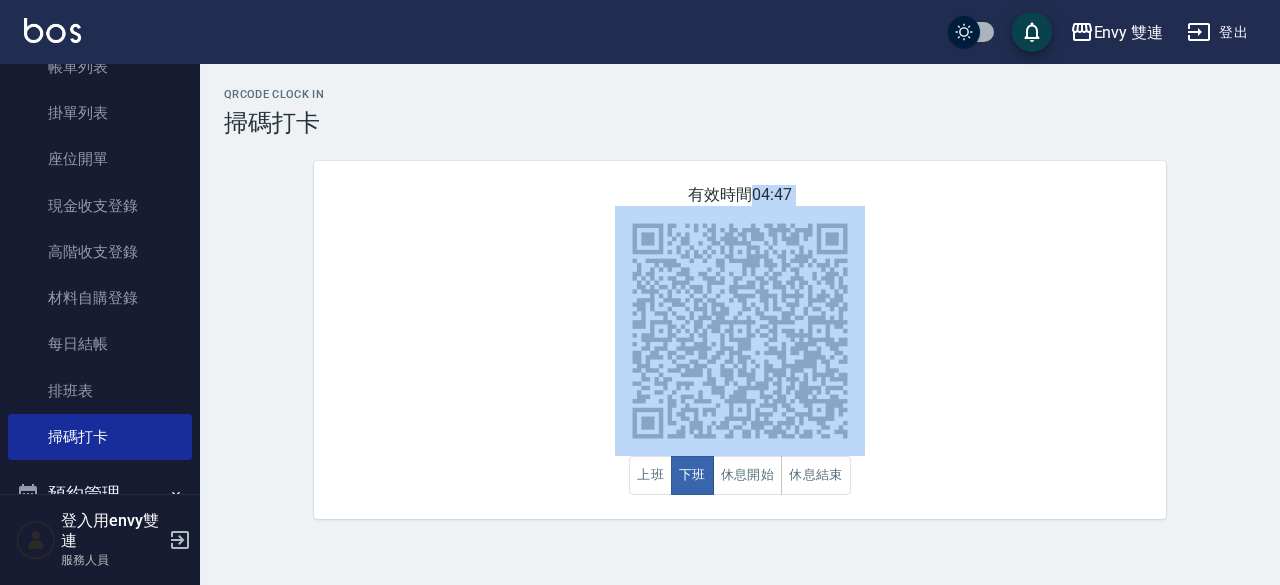 click on "有效時間 04:47 上班 下班 休息開始 休息結束" at bounding box center [740, 340] 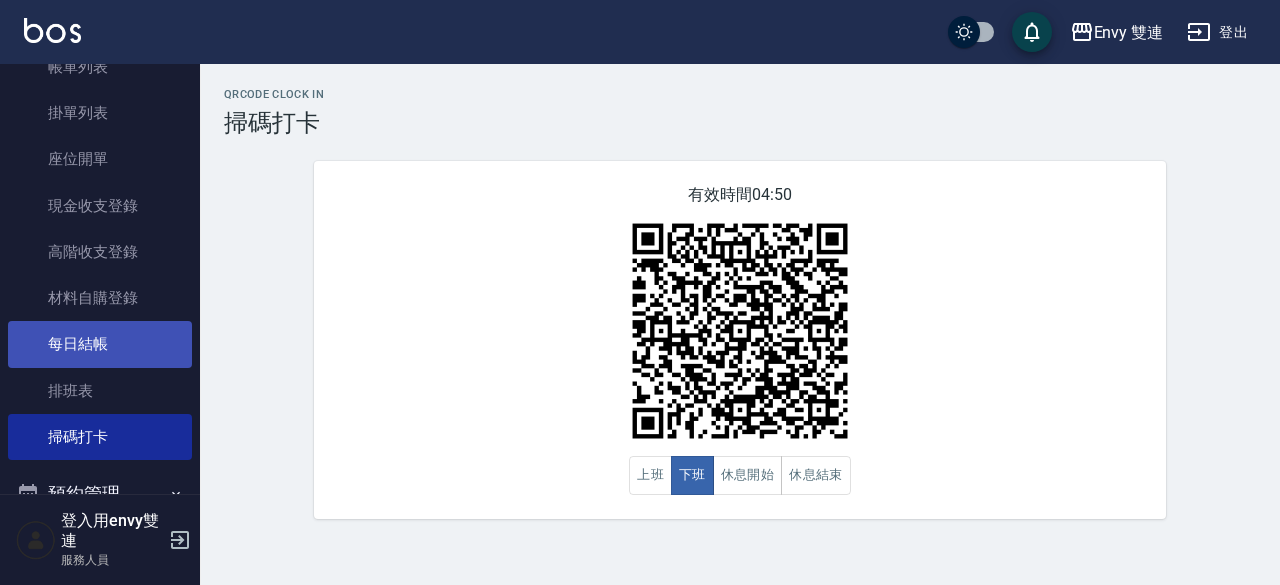 click on "每日結帳" at bounding box center [100, 344] 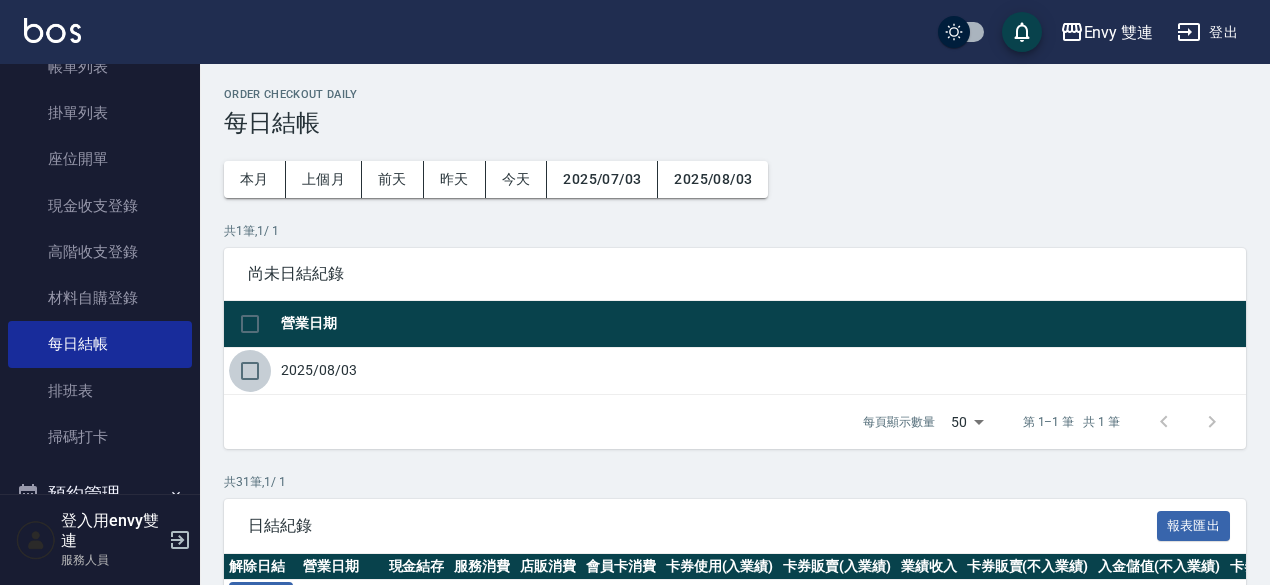 click at bounding box center [250, 371] 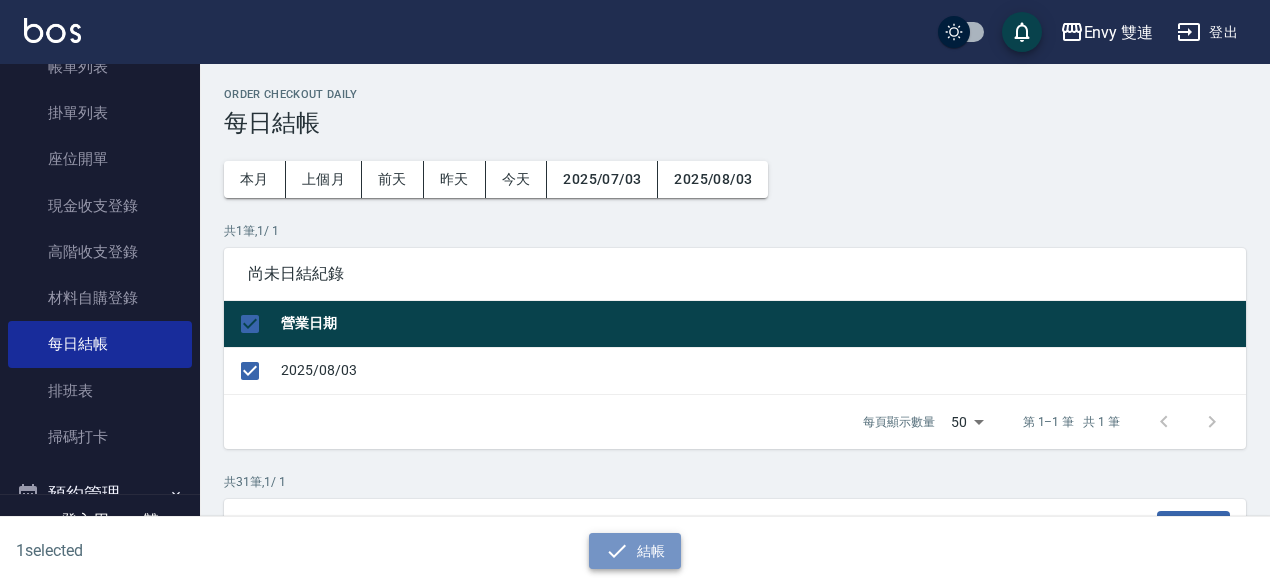 click 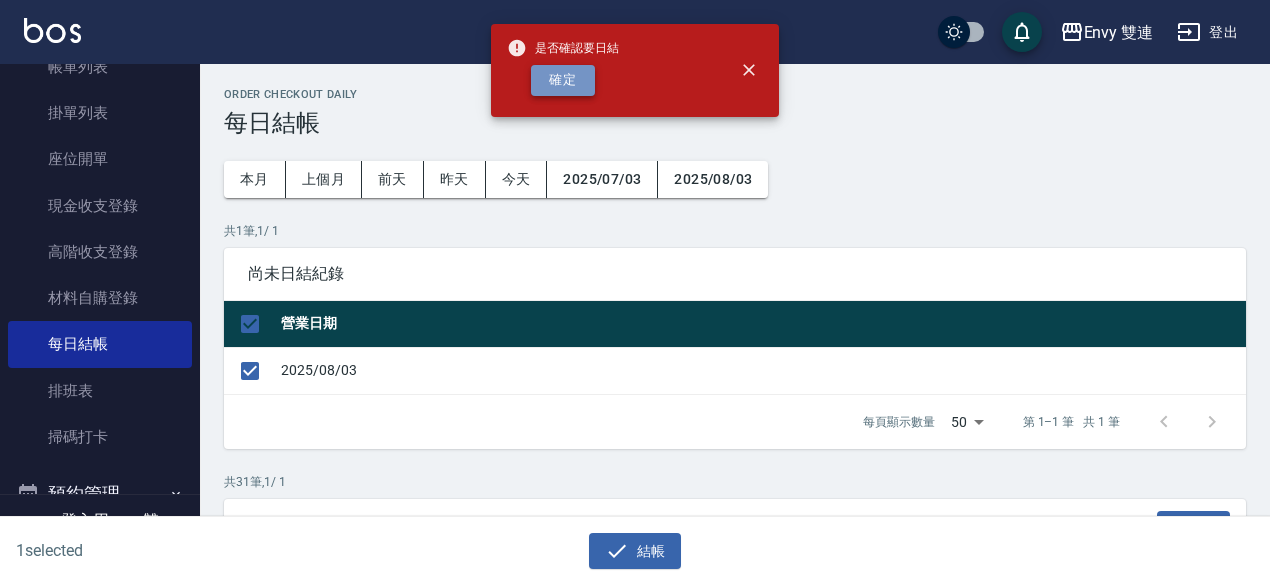 click on "確定" at bounding box center [563, 80] 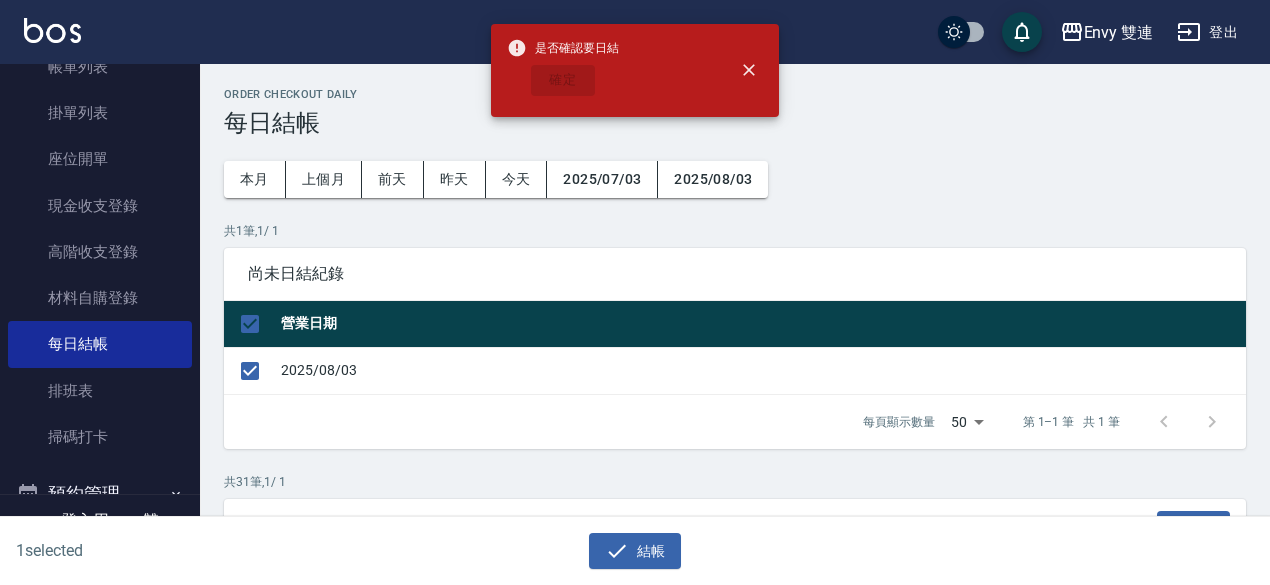 checkbox on "false" 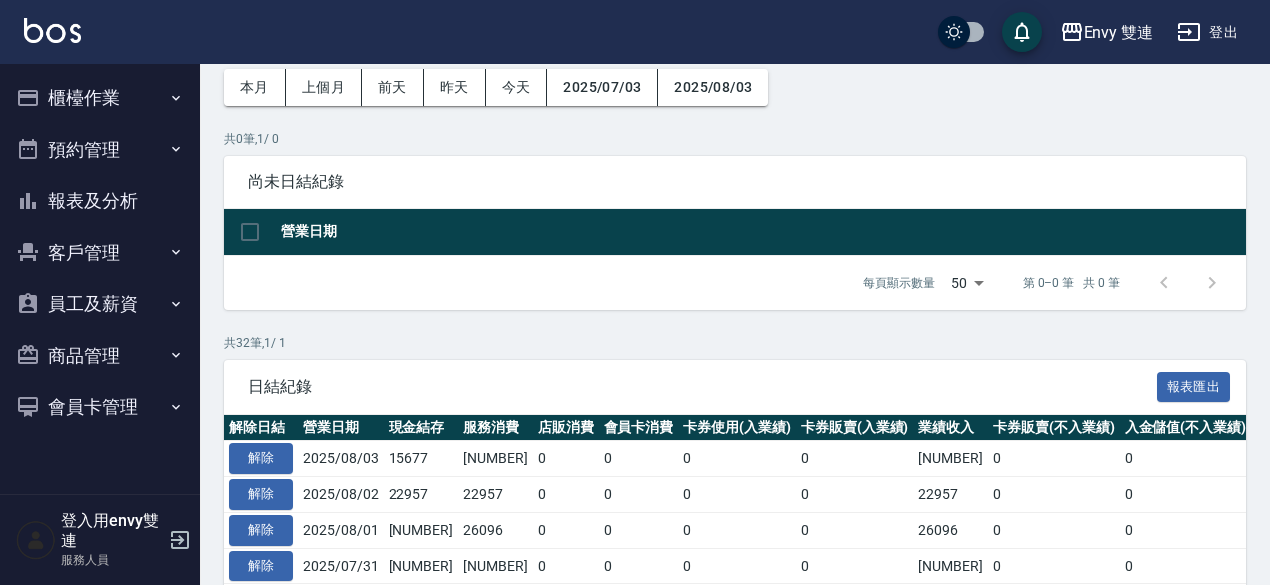 scroll, scrollTop: 97, scrollLeft: 0, axis: vertical 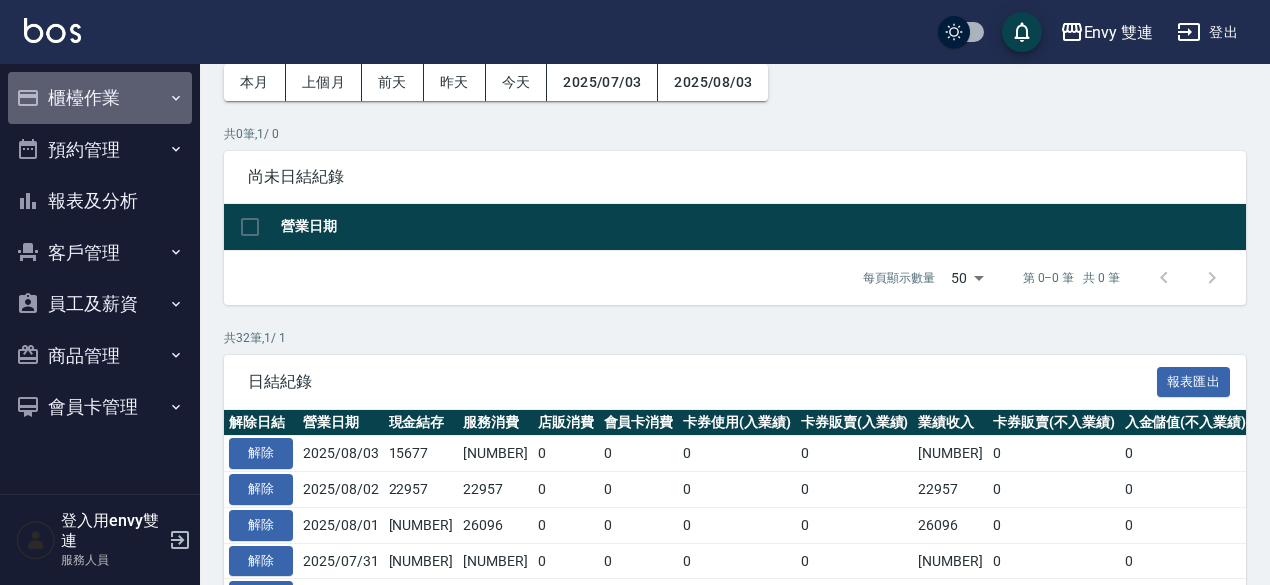 click on "櫃檯作業" at bounding box center (100, 98) 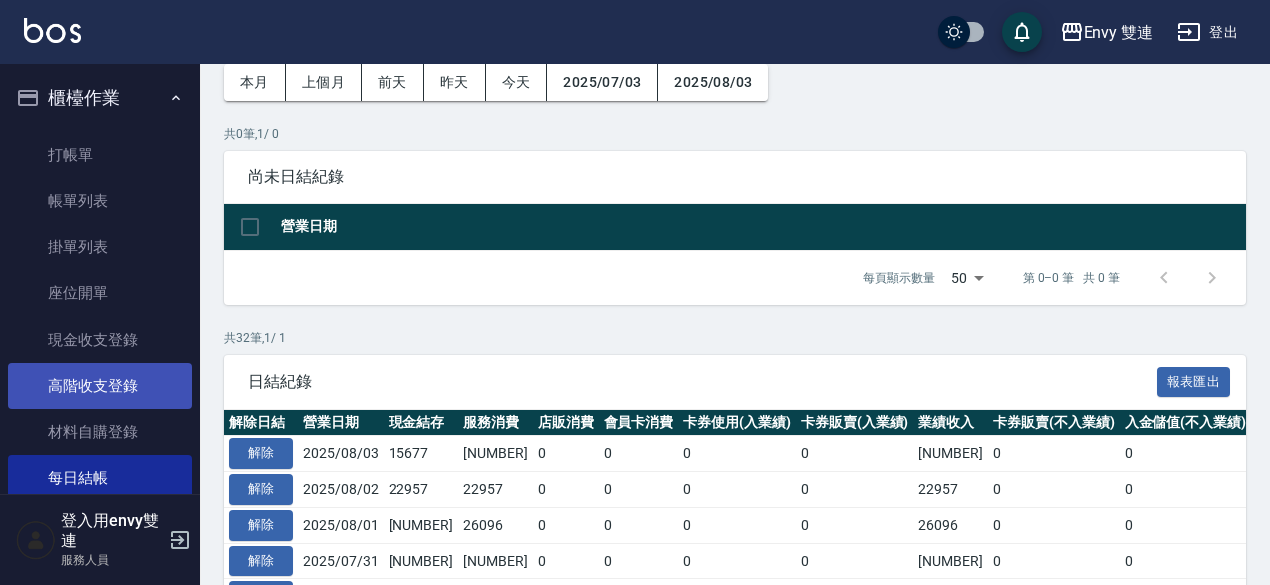 scroll, scrollTop: 121, scrollLeft: 0, axis: vertical 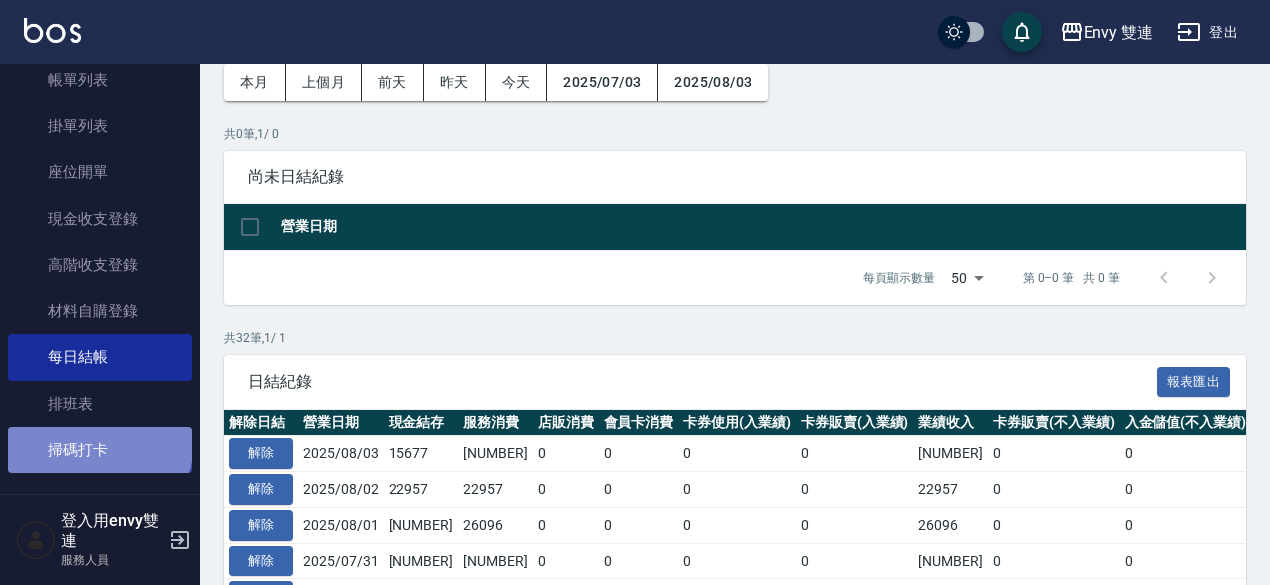 click on "掃碼打卡" at bounding box center [100, 450] 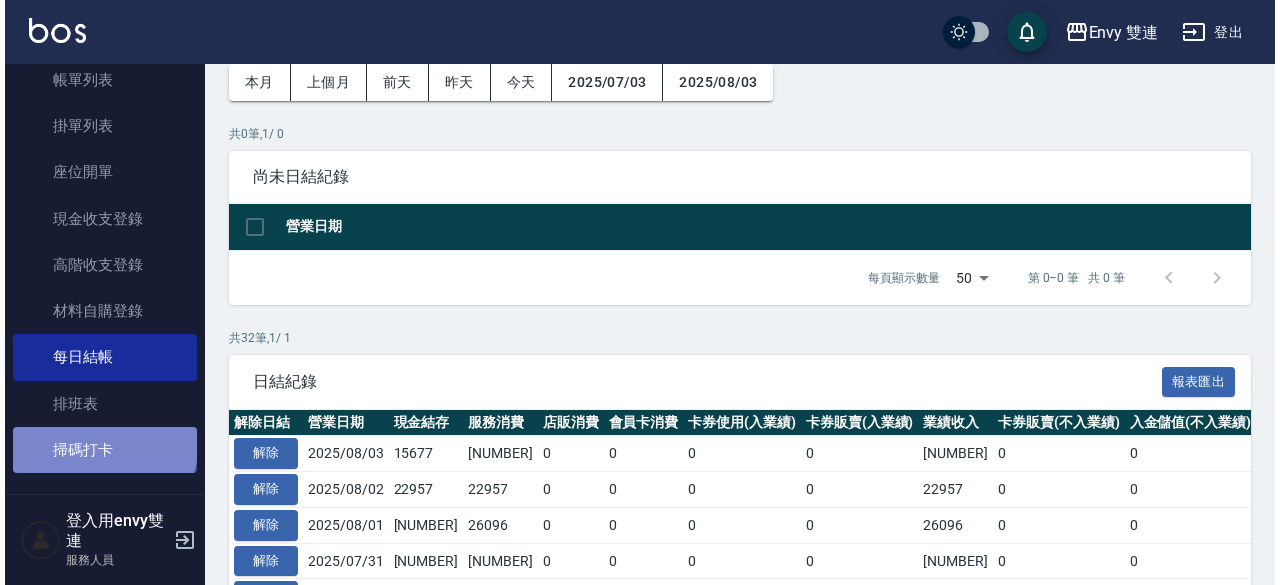 scroll, scrollTop: 0, scrollLeft: 0, axis: both 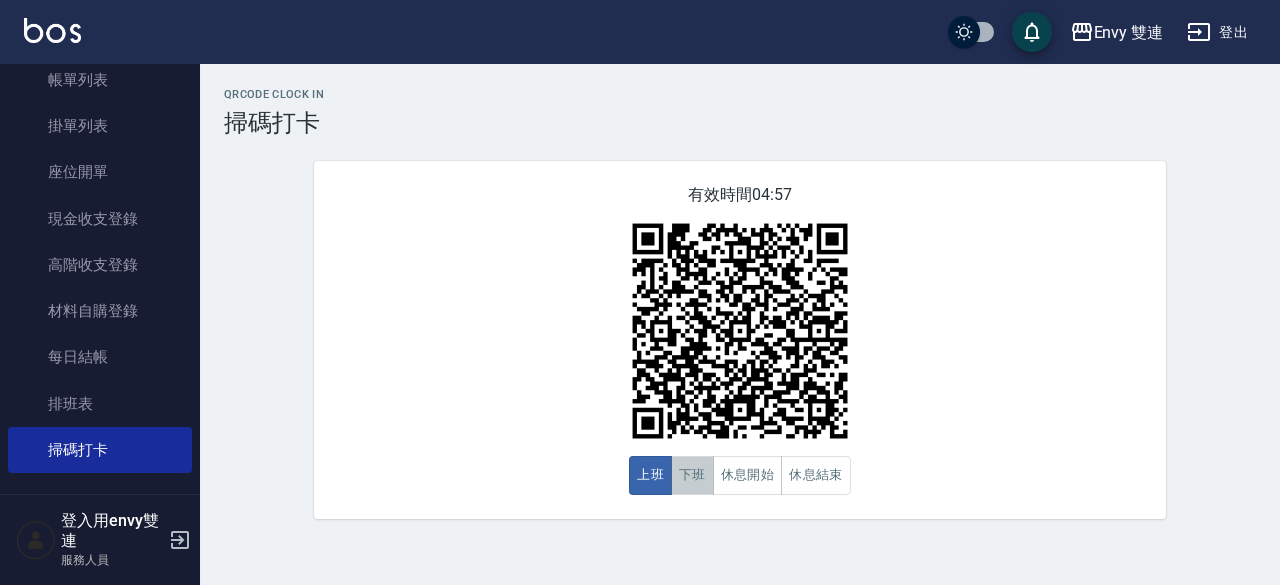 click on "下班" at bounding box center [692, 475] 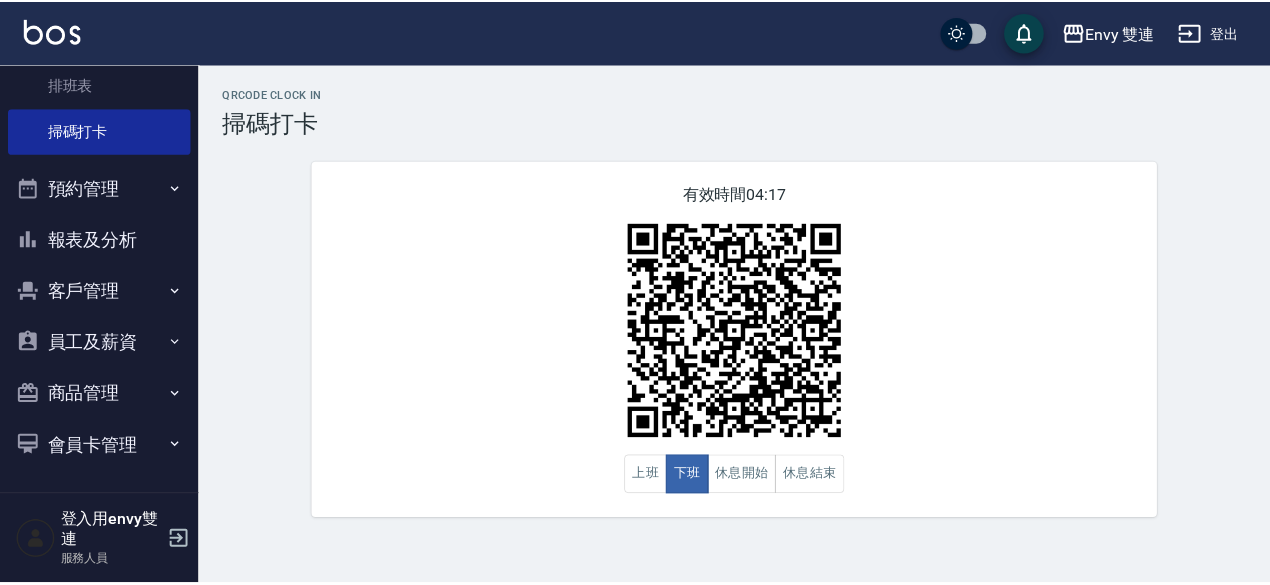 scroll, scrollTop: 0, scrollLeft: 0, axis: both 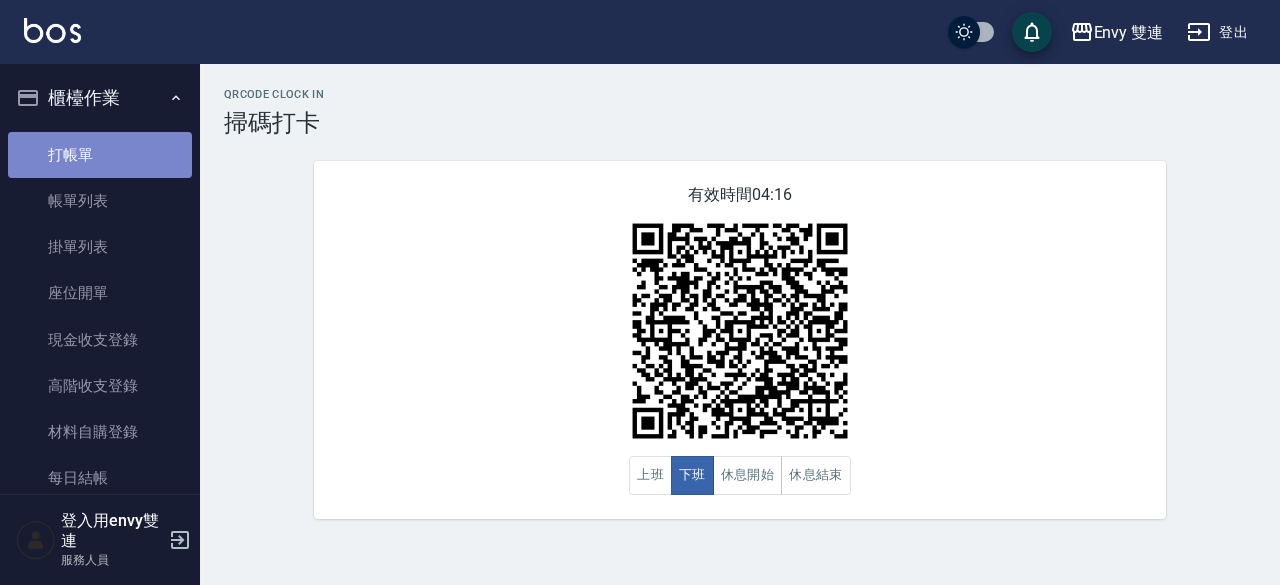 click on "打帳單" at bounding box center (100, 155) 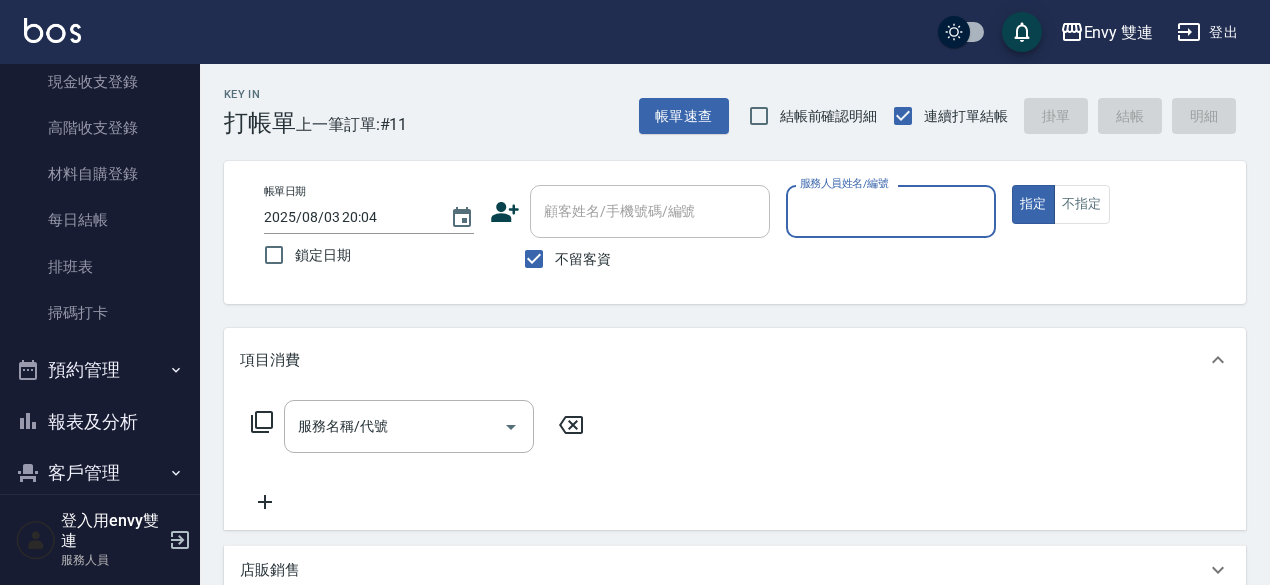 scroll, scrollTop: 262, scrollLeft: 0, axis: vertical 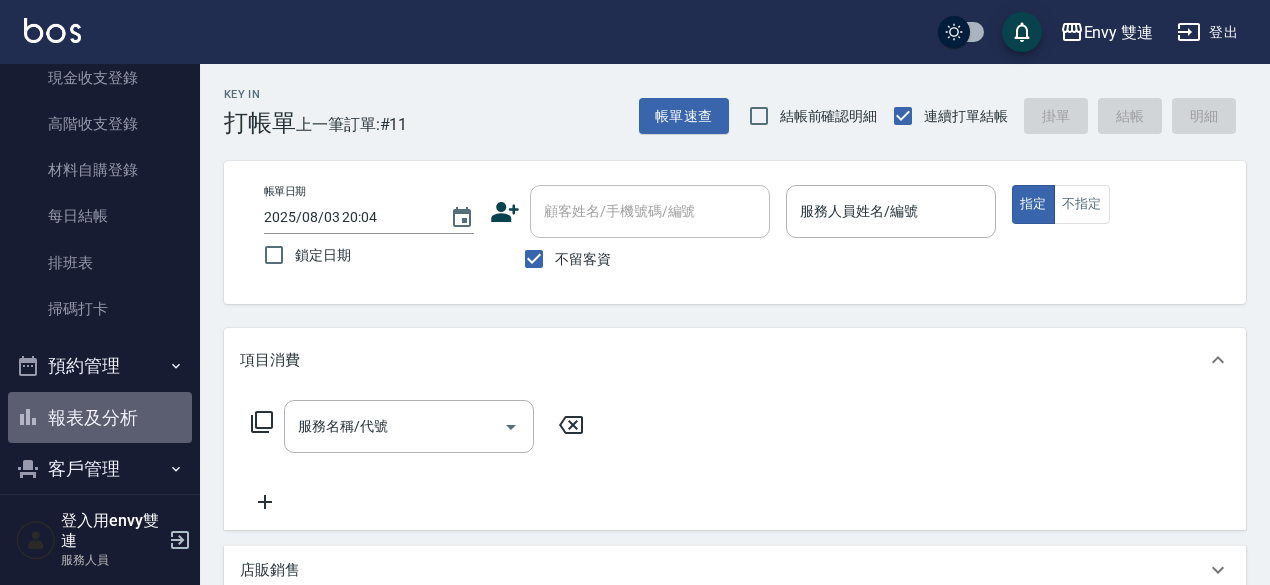 click on "報表及分析" at bounding box center (100, 418) 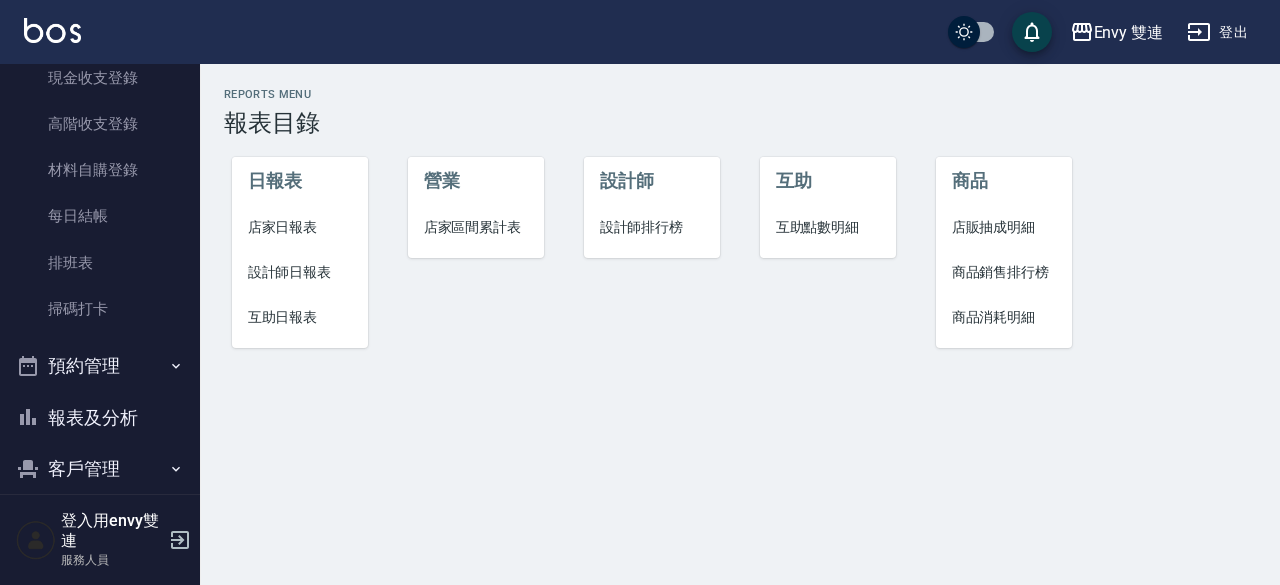 click on "設計師日報表" at bounding box center (300, 272) 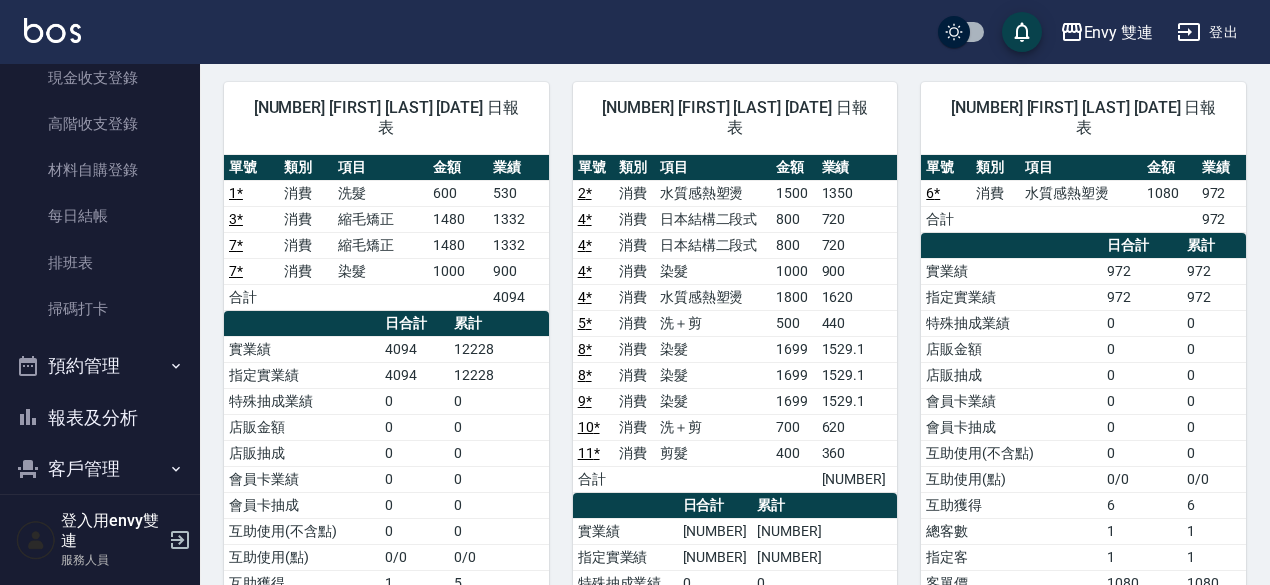 scroll, scrollTop: 138, scrollLeft: 0, axis: vertical 